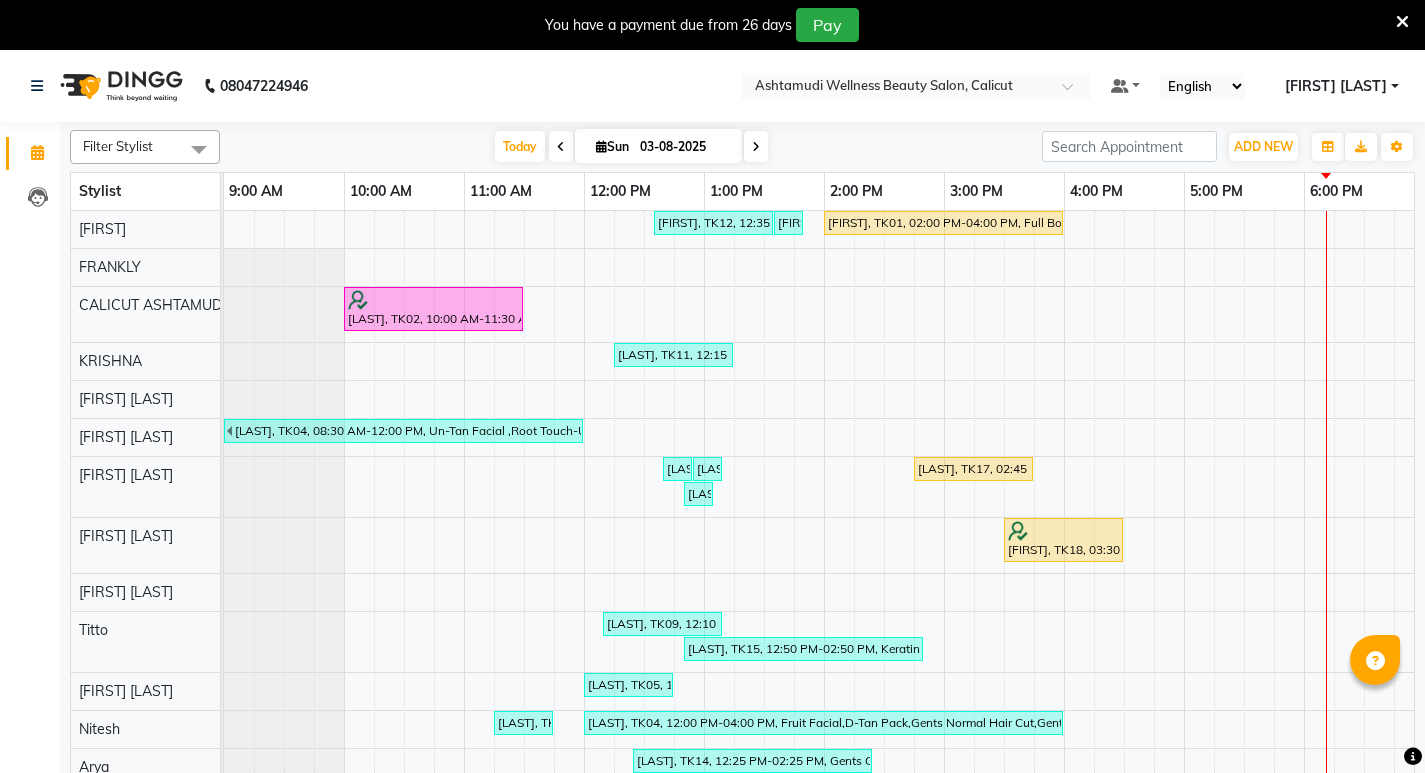 scroll, scrollTop: 0, scrollLeft: 0, axis: both 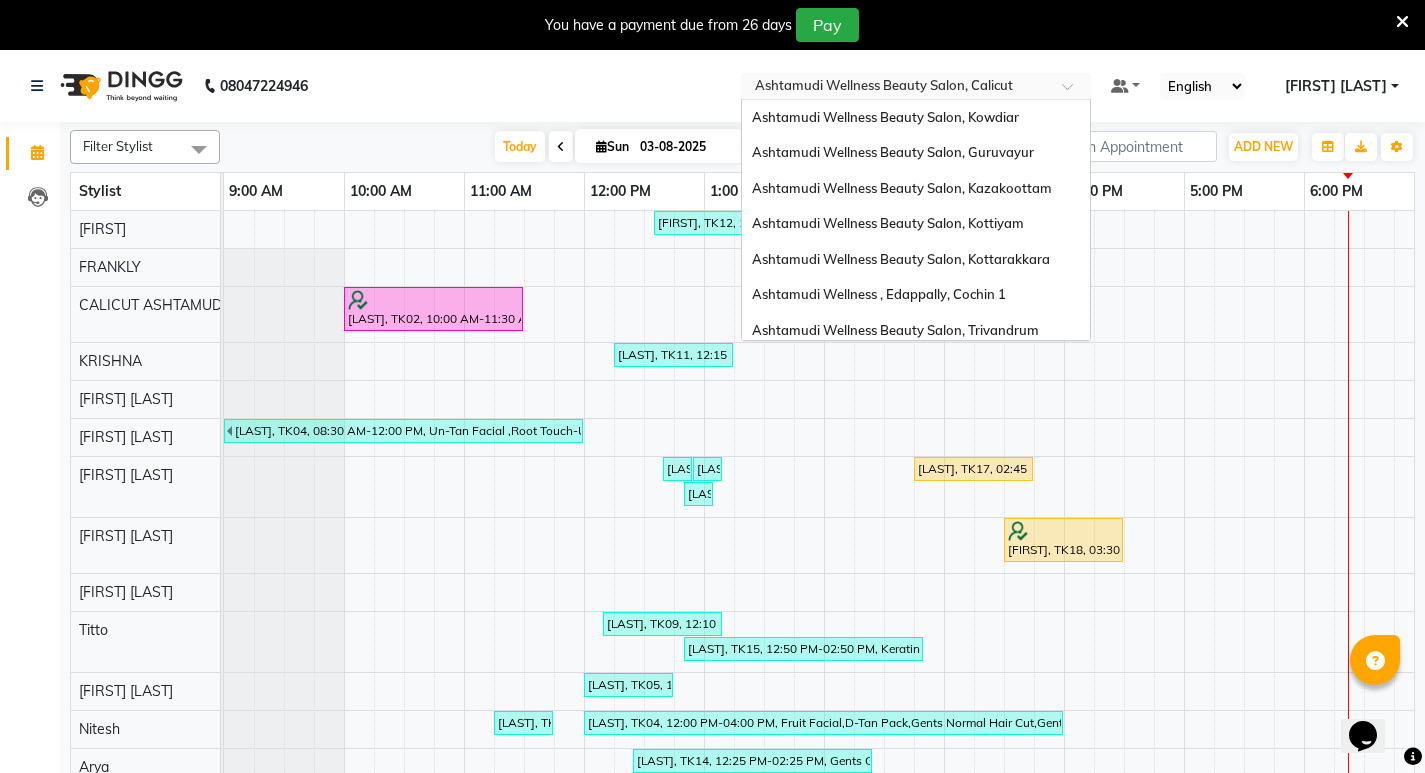drag, startPoint x: 1091, startPoint y: 83, endPoint x: 1070, endPoint y: 155, distance: 75 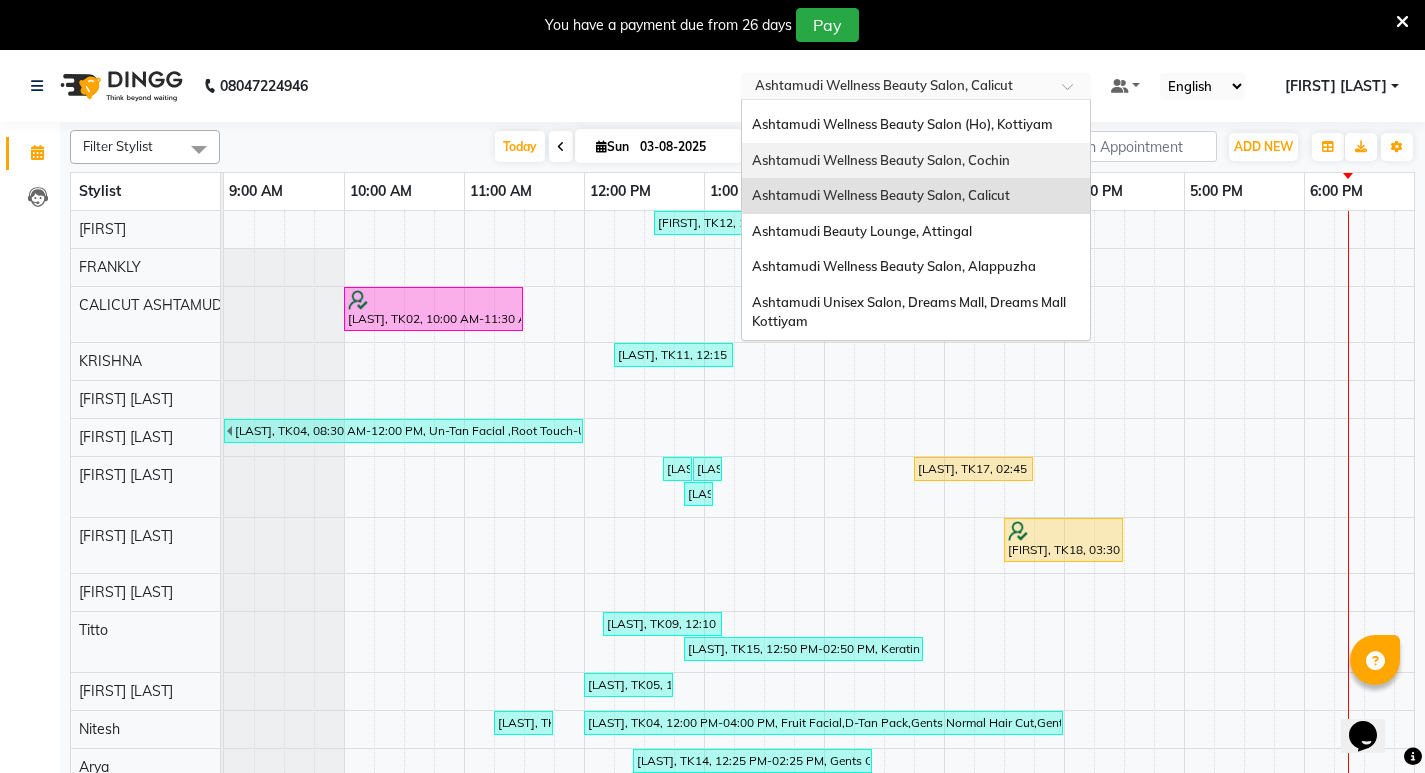click on "Ashtamudi Wellness Beauty Salon, Cochin" at bounding box center (881, 160) 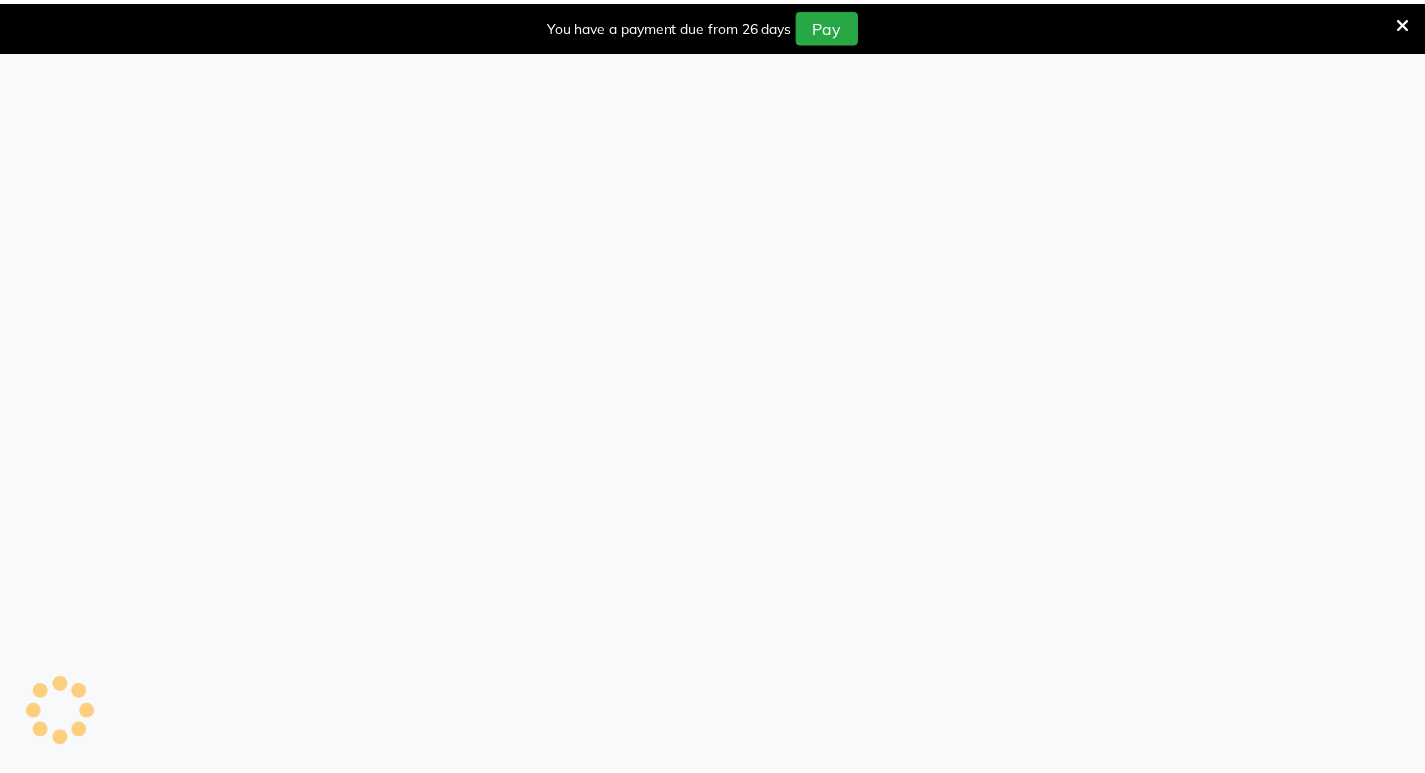scroll, scrollTop: 0, scrollLeft: 0, axis: both 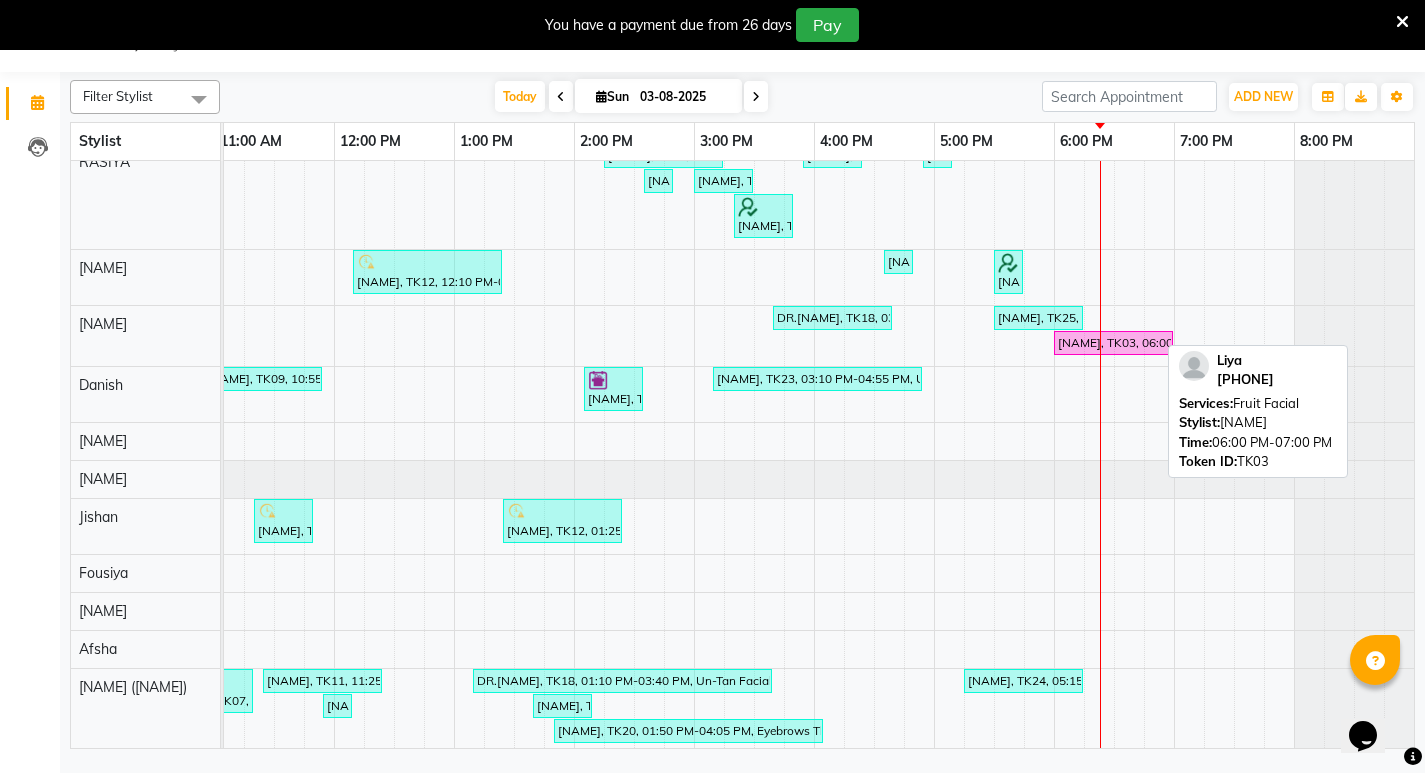 click on "[NAME], TK03, 06:00 PM-07:00 PM, Fruit Facial" at bounding box center [1113, 343] 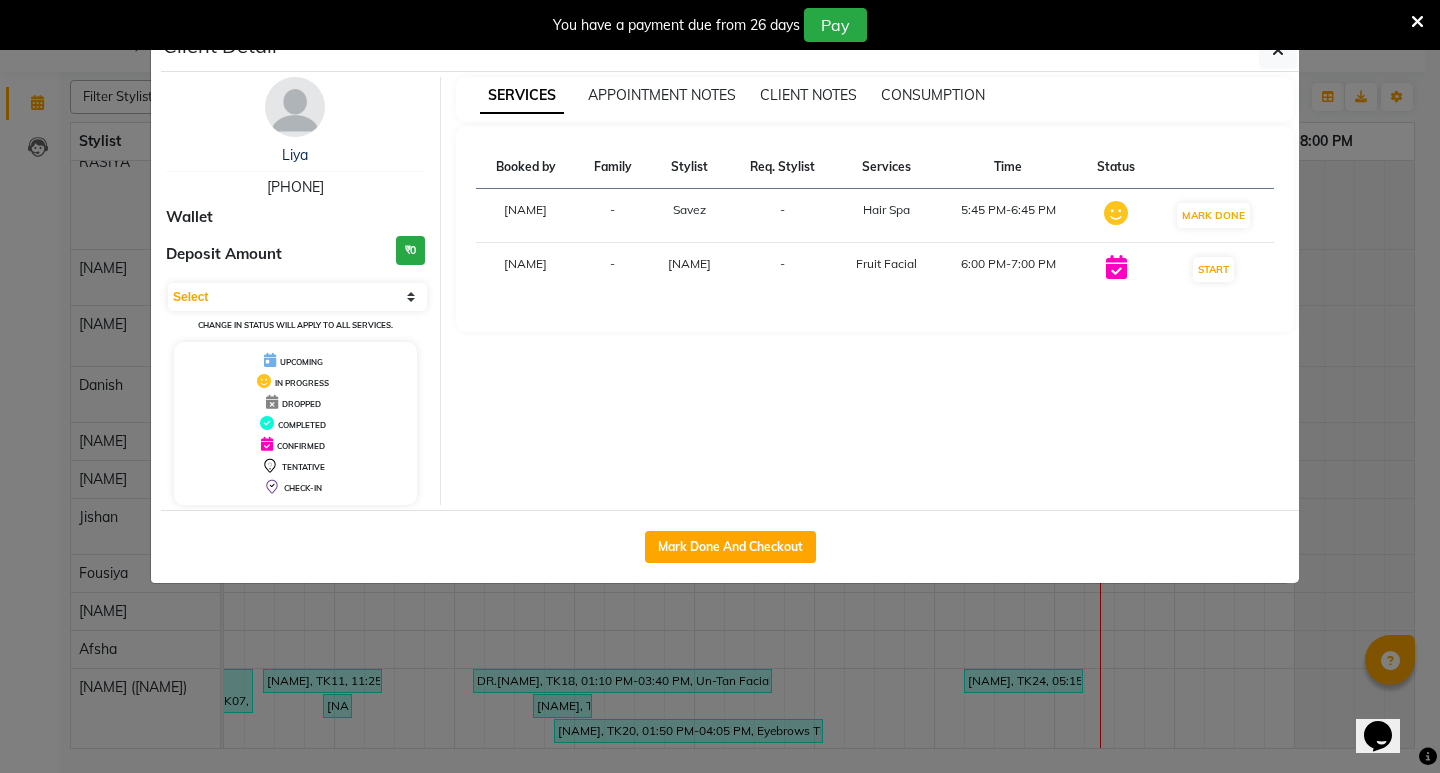click on "Client Detail  [NAME]    [PHONE] Wallet Deposit Amount  ₹0  Select IN SERVICE CONFIRMED TENTATIVE CHECK IN MARK DONE DROPPED UPCOMING Change in status will apply to all services. UPCOMING IN PROGRESS DROPPED COMPLETED CONFIRMED TENTATIVE CHECK-IN SERVICES APPOINTMENT NOTES CLIENT NOTES CONSUMPTION Booked by Family Stylist Req. Stylist Services Time Status  [NAME]  - Savez  -  Hair Spa   5:45 PM-6:45 PM   MARK DONE   [NAME]  - [NAME] -  Fruit Facial   6:00 PM-7:00 PM   START   Mark Done And Checkout" 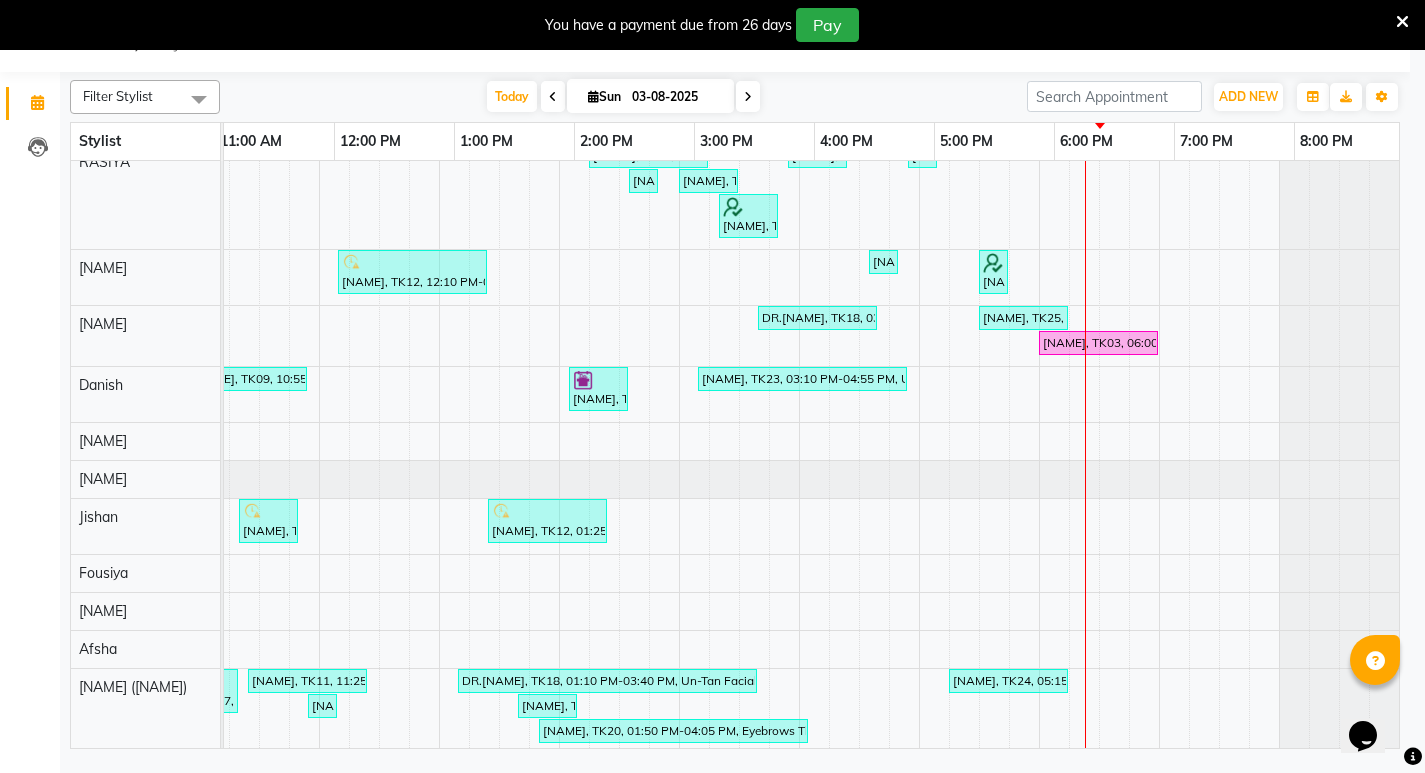 scroll, scrollTop: 0, scrollLeft: 235, axis: horizontal 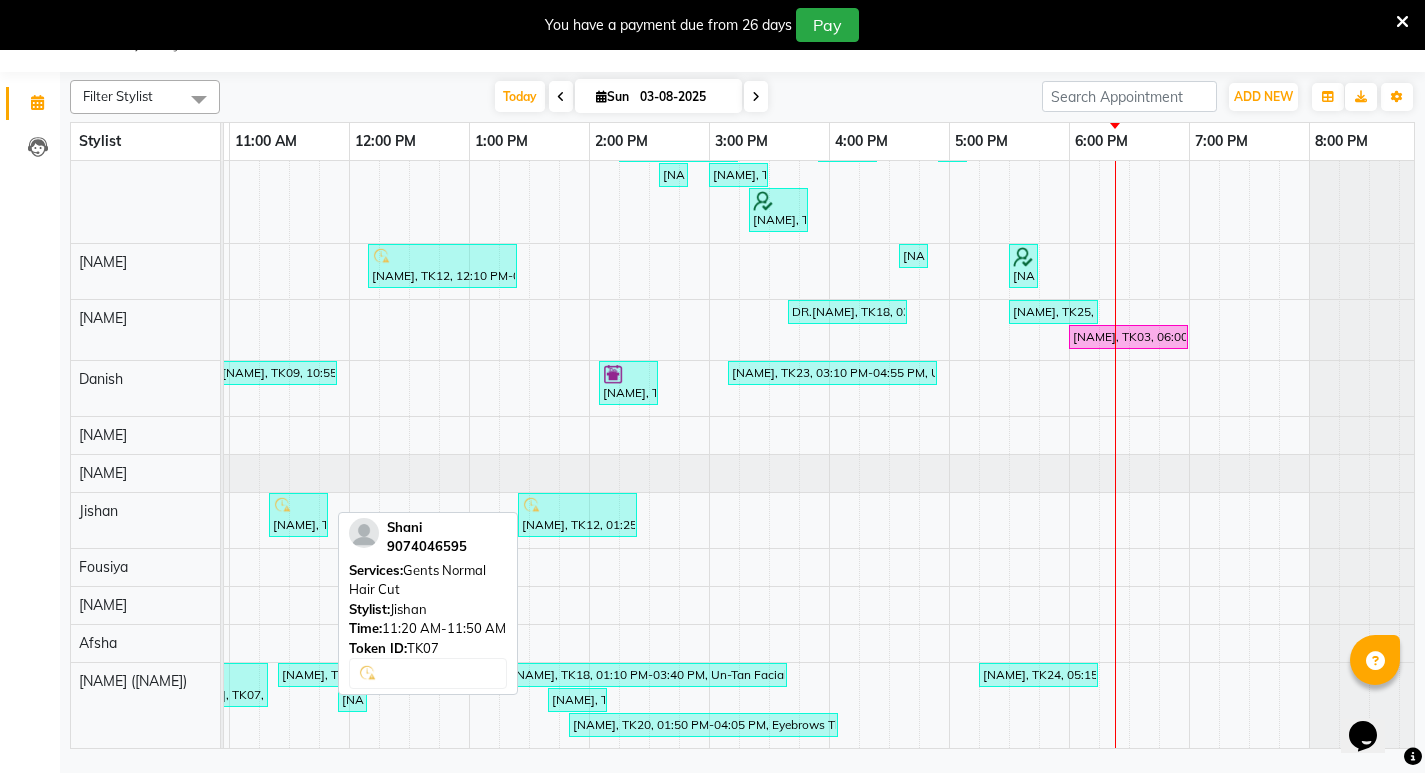 click at bounding box center [283, 506] 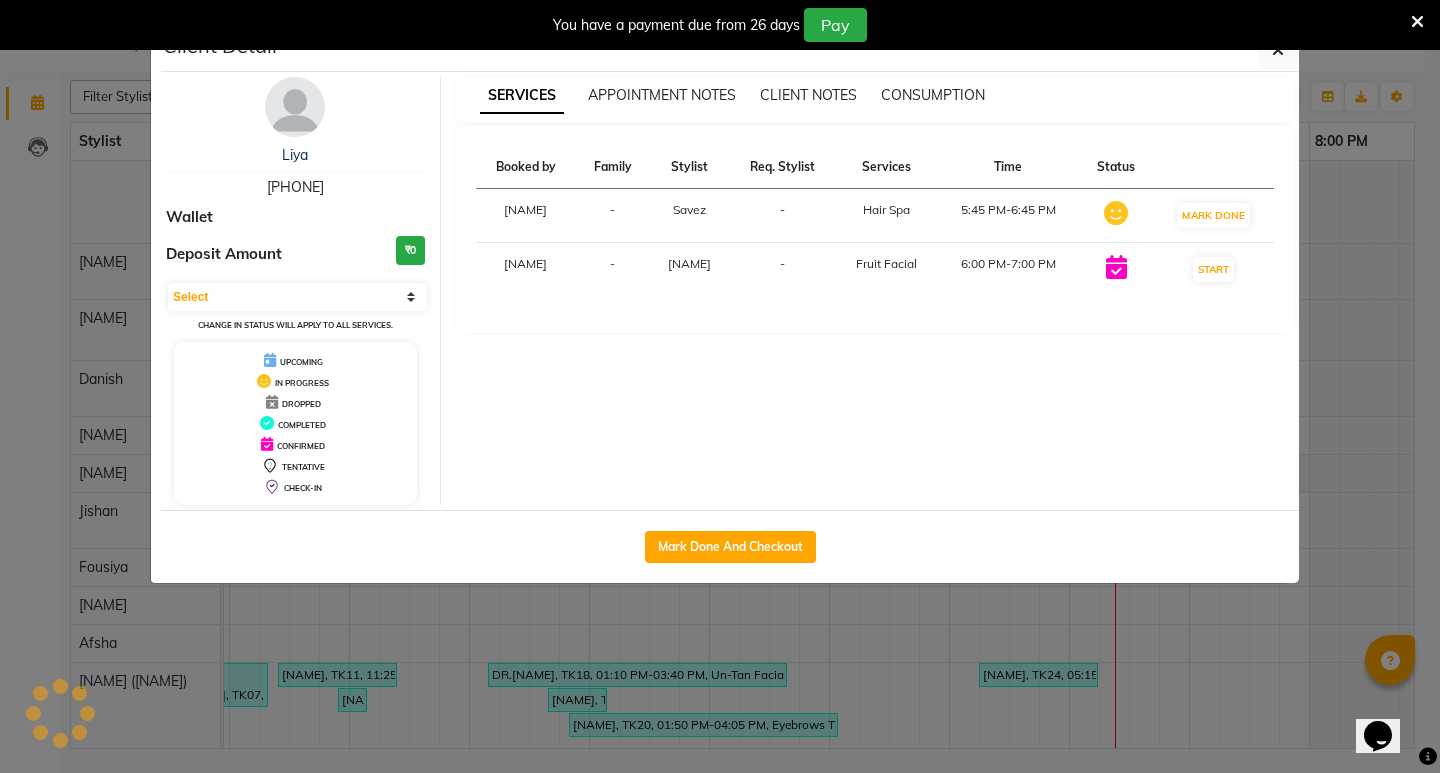 select on "3" 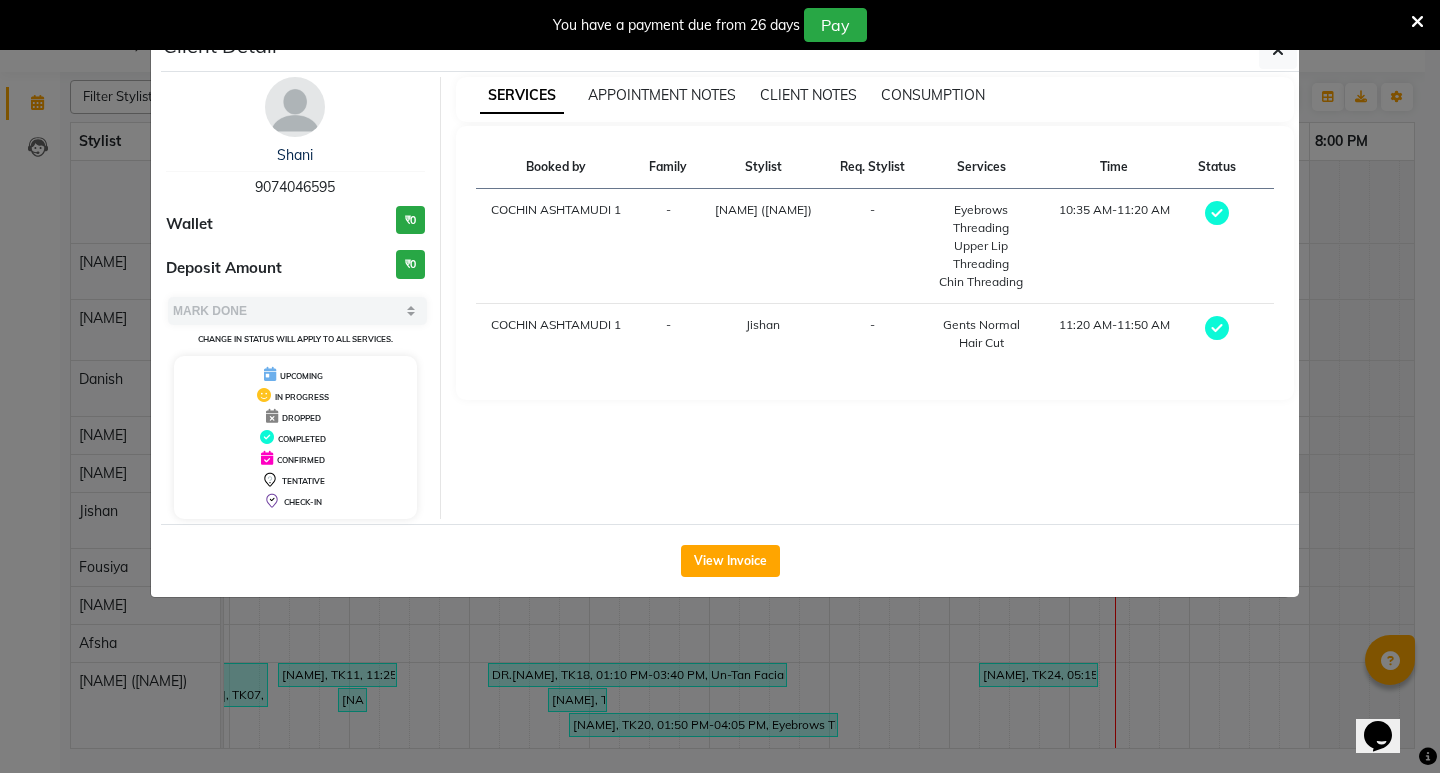 click on "Client Detail  [NAME]    [PHONE] Wallet ₹0 Deposit Amount  ₹0  Select MARK DONE UPCOMING Change in status will apply to all services. UPCOMING IN PROGRESS DROPPED COMPLETED CONFIRMED TENTATIVE CHECK-IN SERVICES APPOINTMENT NOTES CLIENT NOTES CONSUMPTION Booked by Family Stylist Req. Stylist Services Time Status  COCHIN ASHTAMUDI 1   - [NAME] ([NAME]) -  Eyebrows Threading   Upper Lip Threading   Chin Threading   10:35 AM-11:20 AM   COCHIN ASHTAMUDI 1   - [NAME] -  Gents Normal Hair Cut   11:20 AM-11:50 AM   View Invoice" 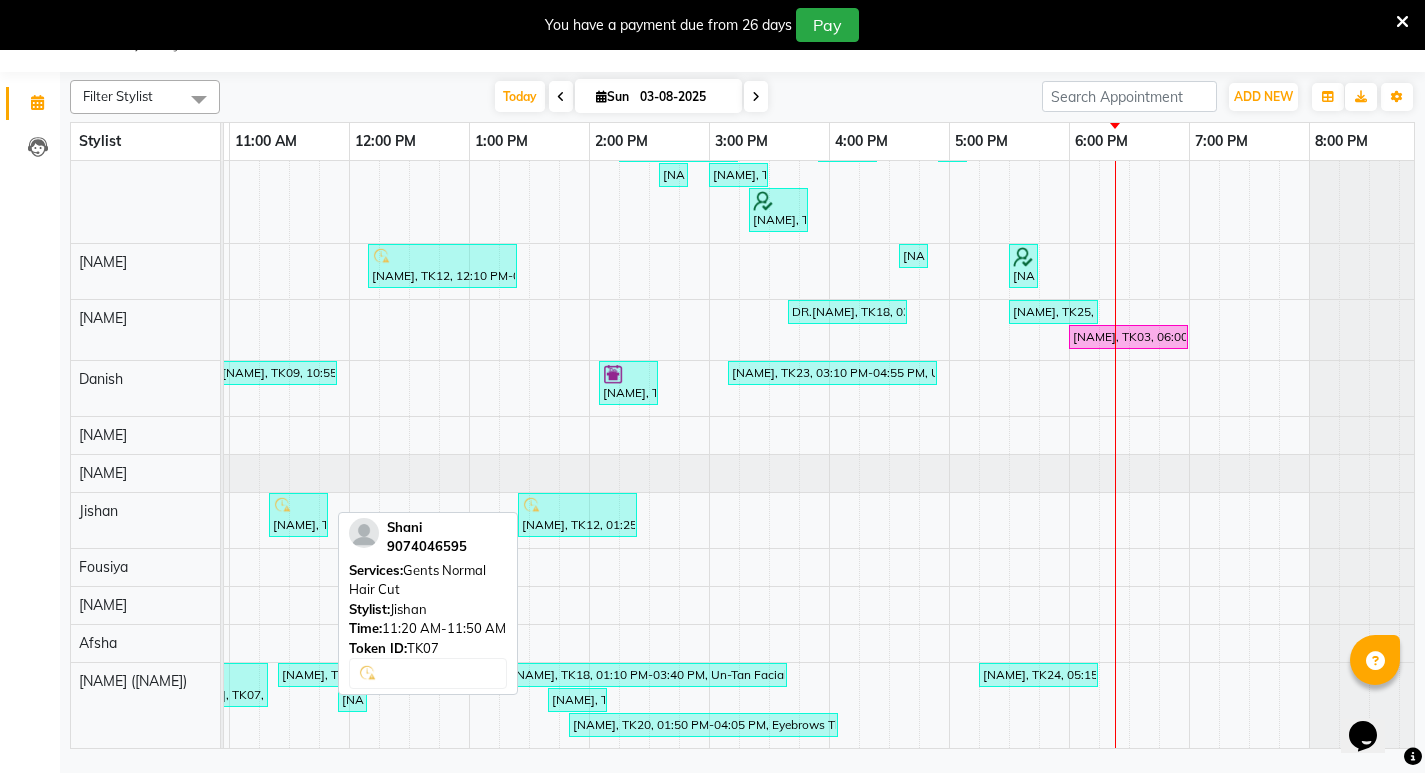click at bounding box center (298, 506) 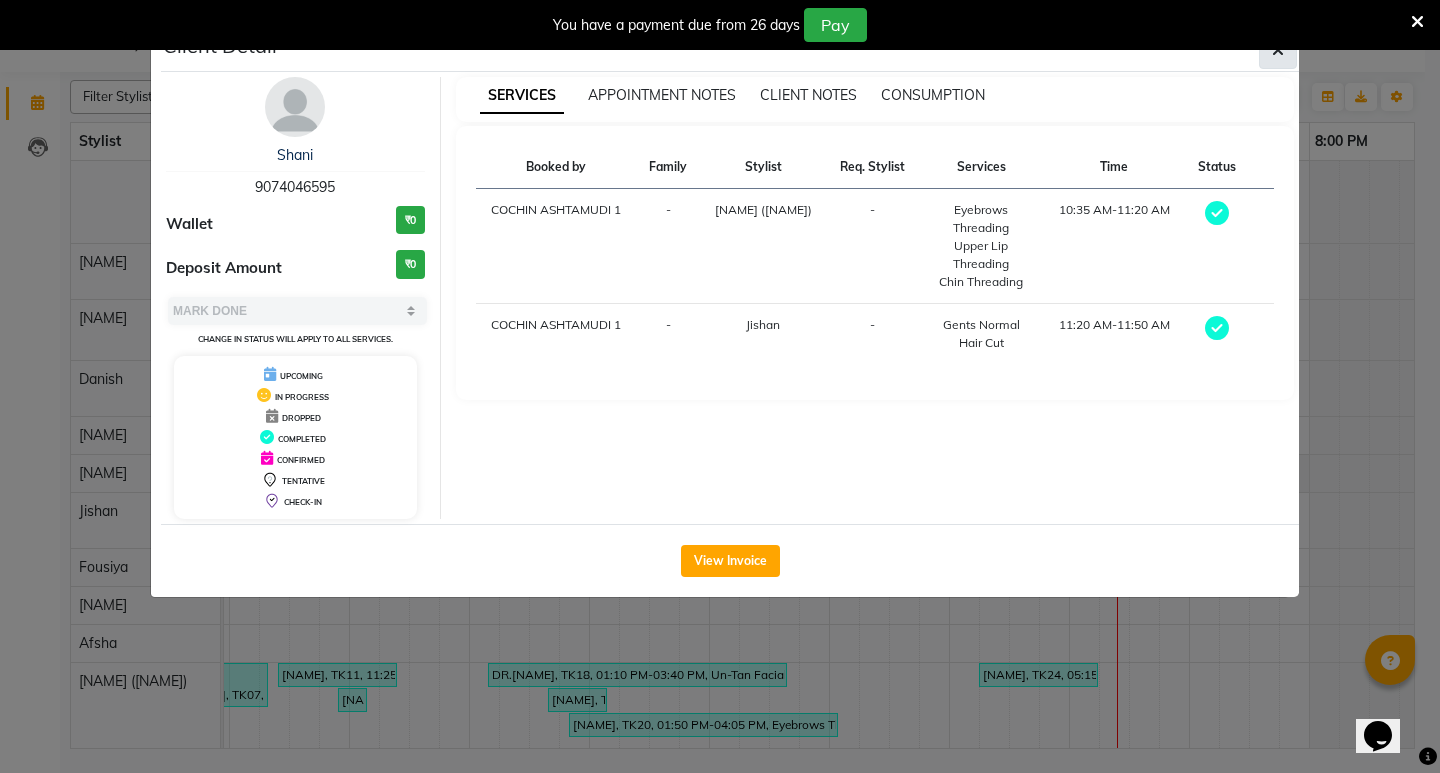 click 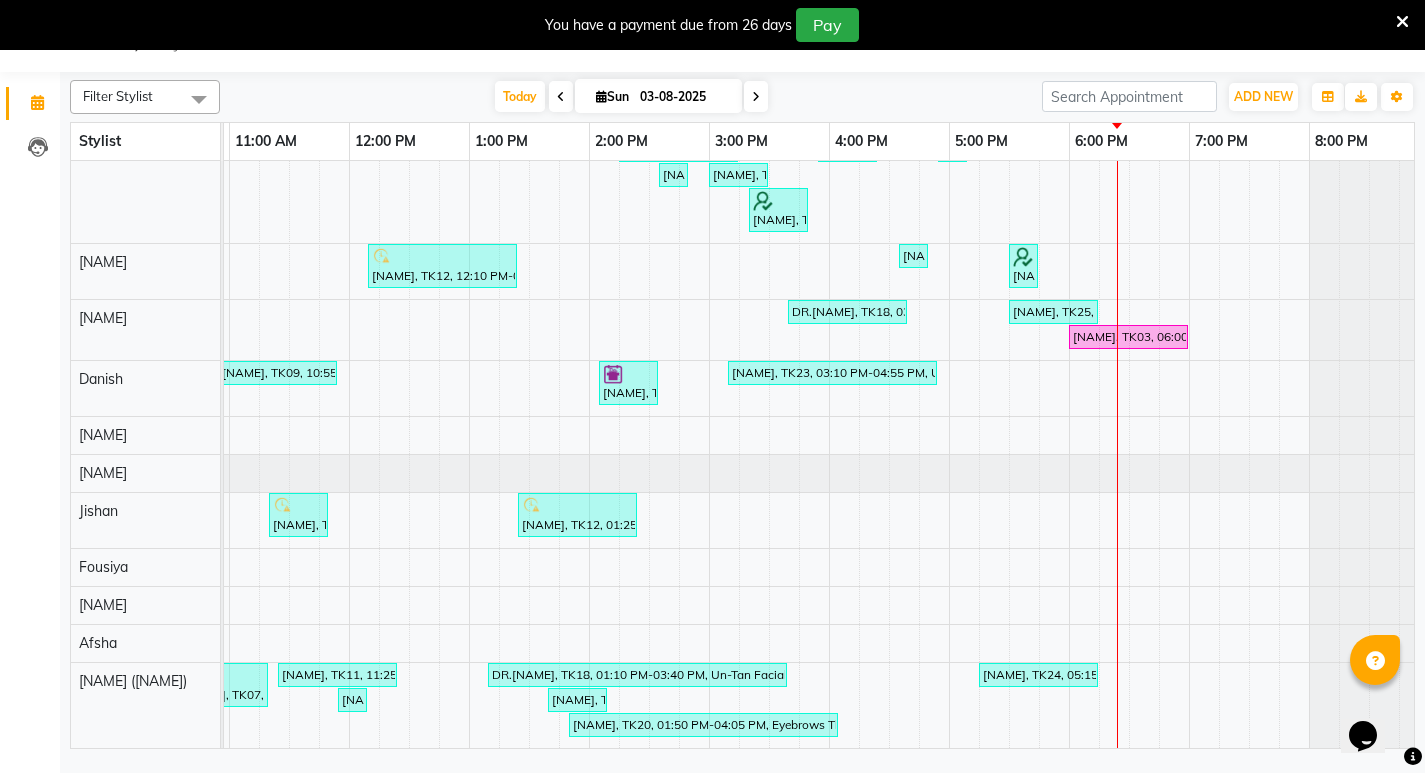 scroll, scrollTop: 221, scrollLeft: 148, axis: both 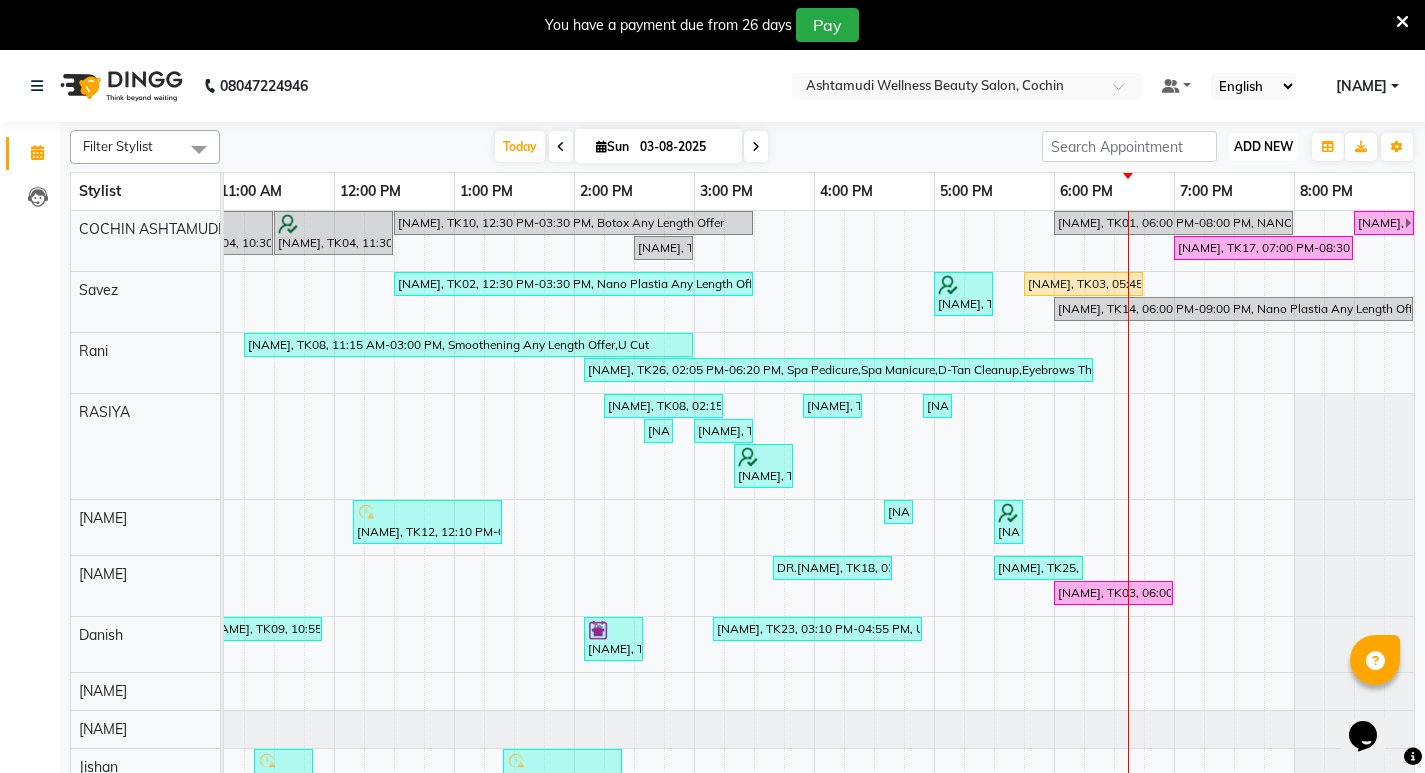 click on "ADD NEW" at bounding box center (1263, 146) 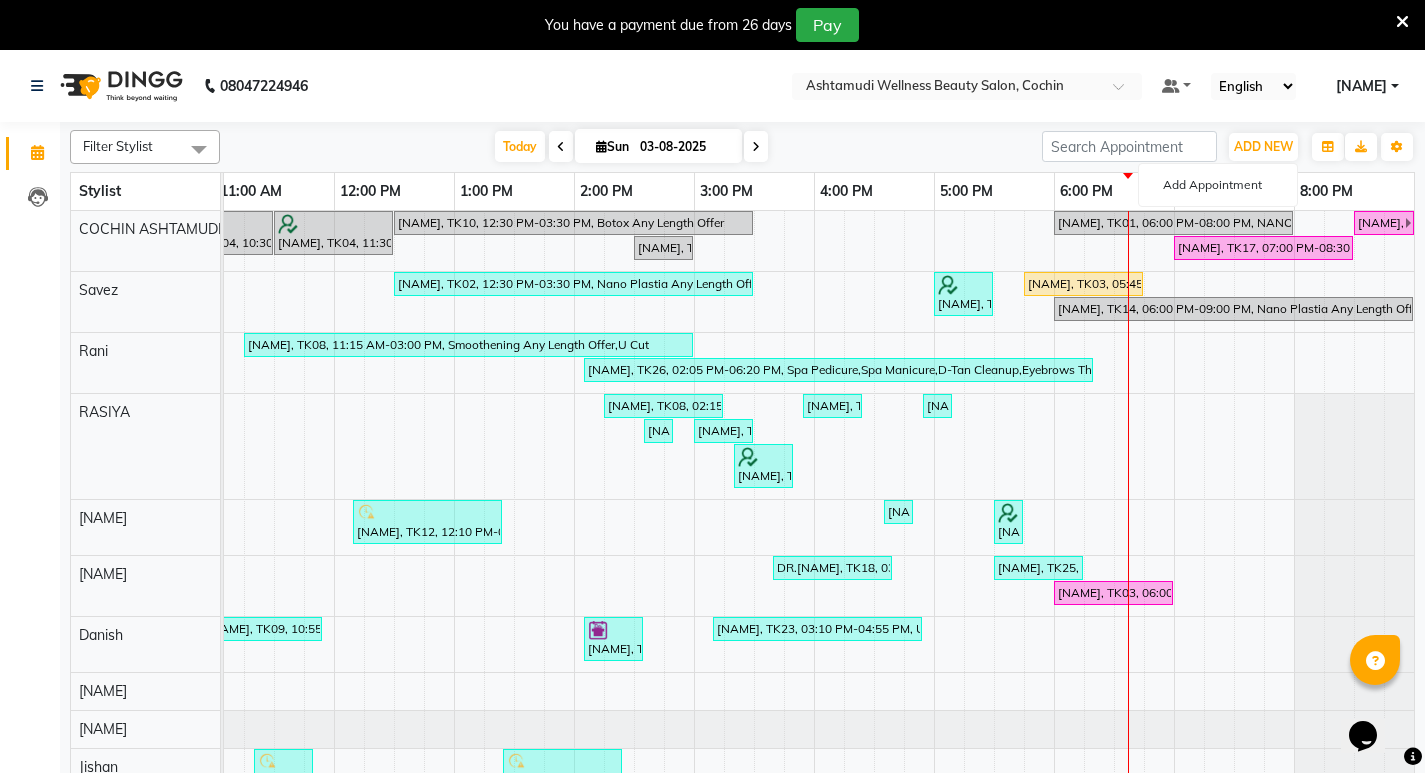 click on "[PHONE] Select Location × Ashtamudi Wellness Beauty Salon, Cochin Default Panel My Panel English ENGLISH Español العربية मराठी हिंदी ગુજરાતી தமிழ் 中文 Notifications nothing to show [NAME] Manage Profile Change Password Sign out  Version:3.15.11" 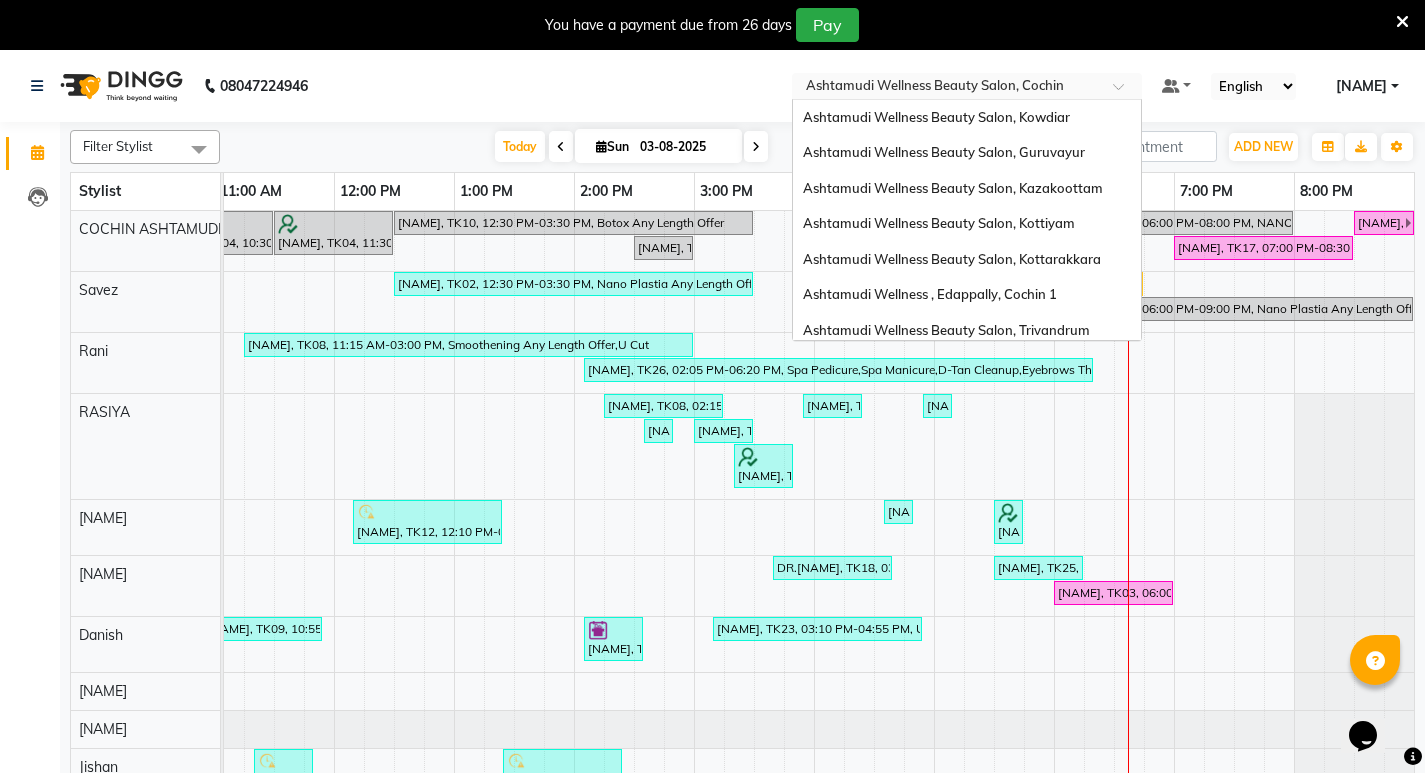 click at bounding box center (1125, 92) 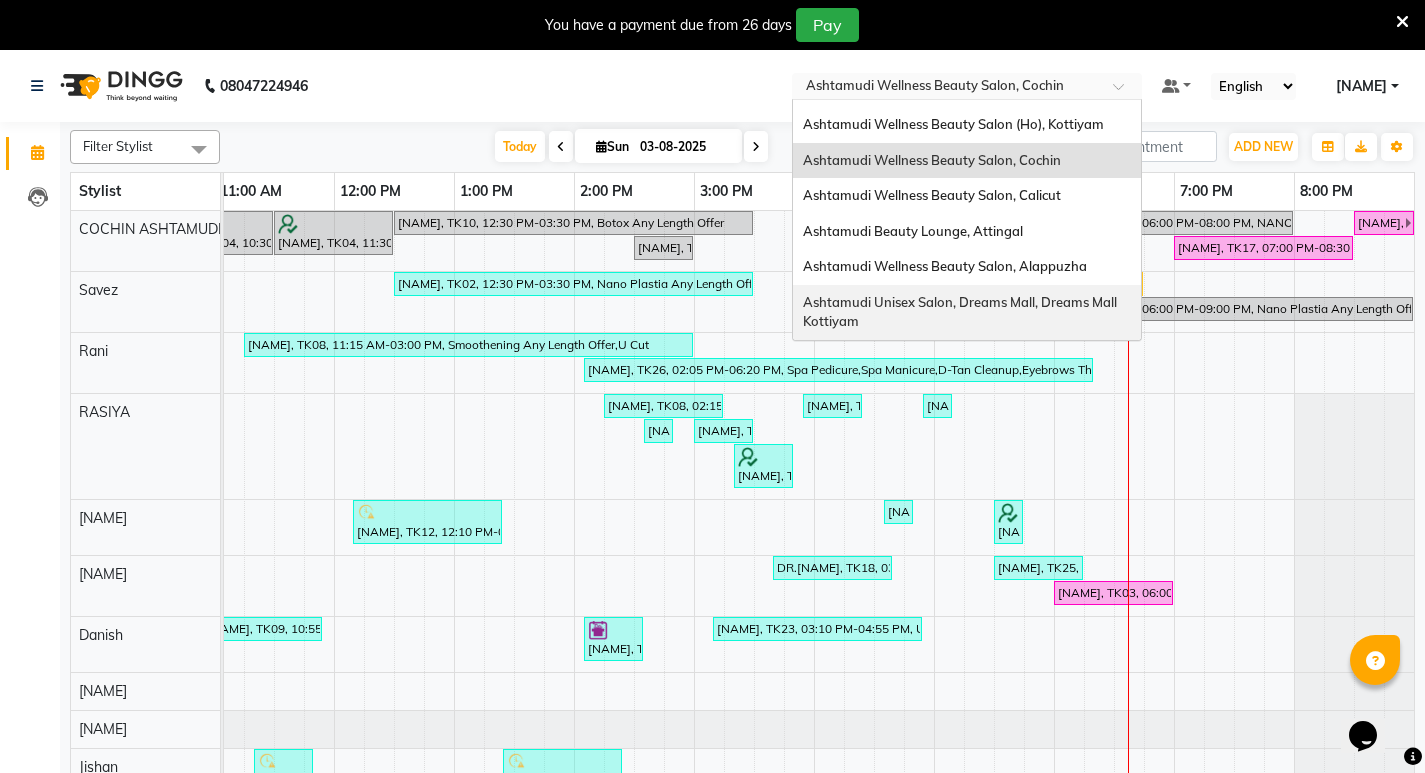 click on "Ashtamudi Unisex Salon, Dreams Mall, Dreams Mall Kottiyam" at bounding box center [961, 312] 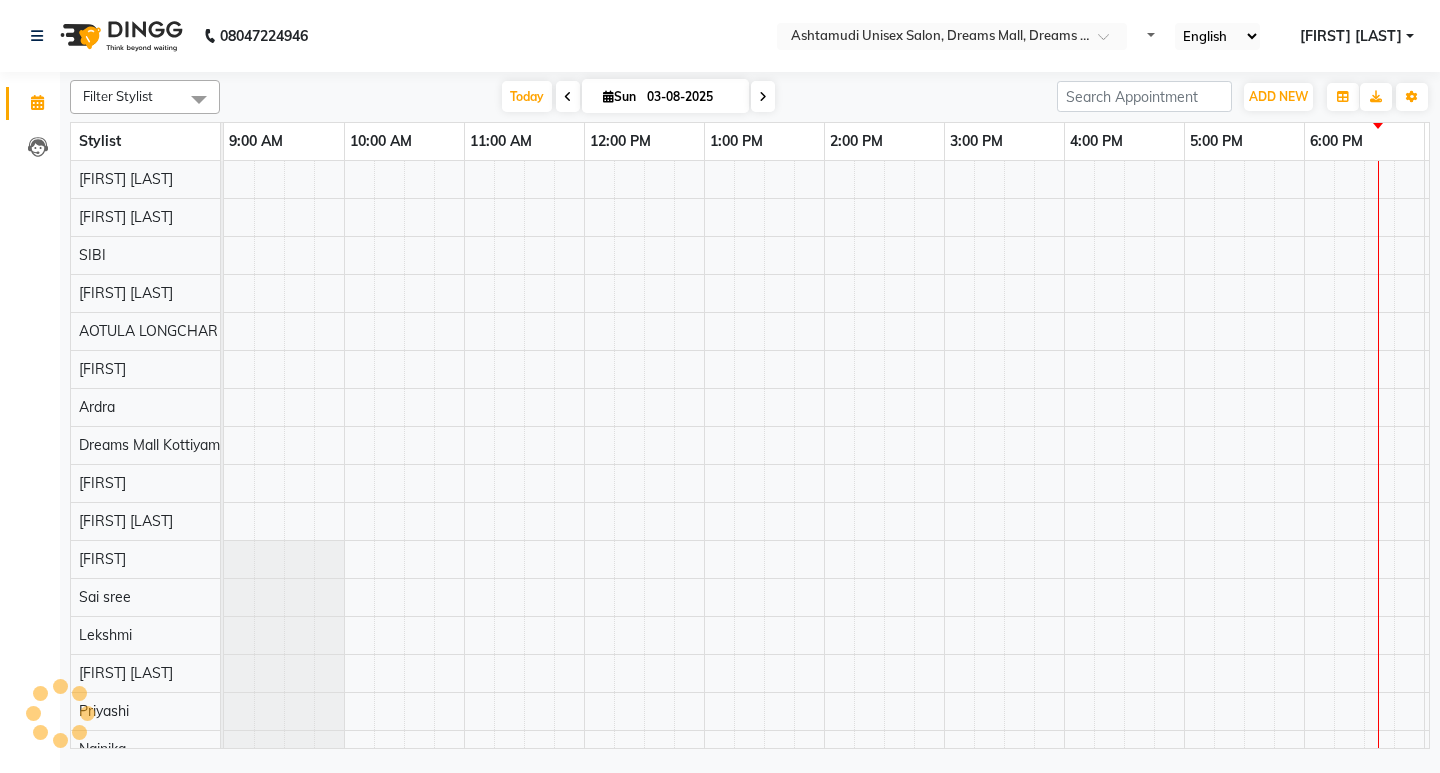 scroll, scrollTop: 0, scrollLeft: 0, axis: both 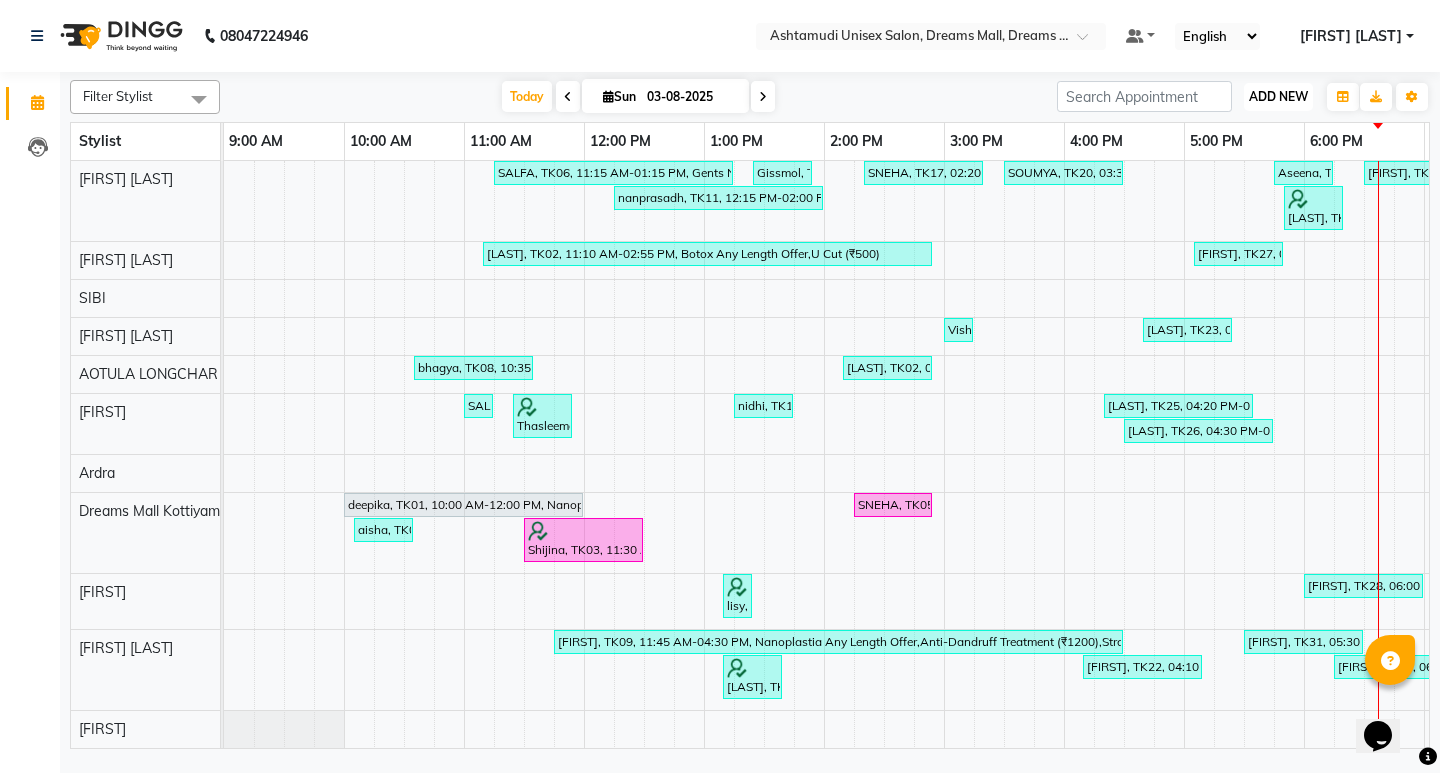 click on "ADD NEW" at bounding box center [1278, 96] 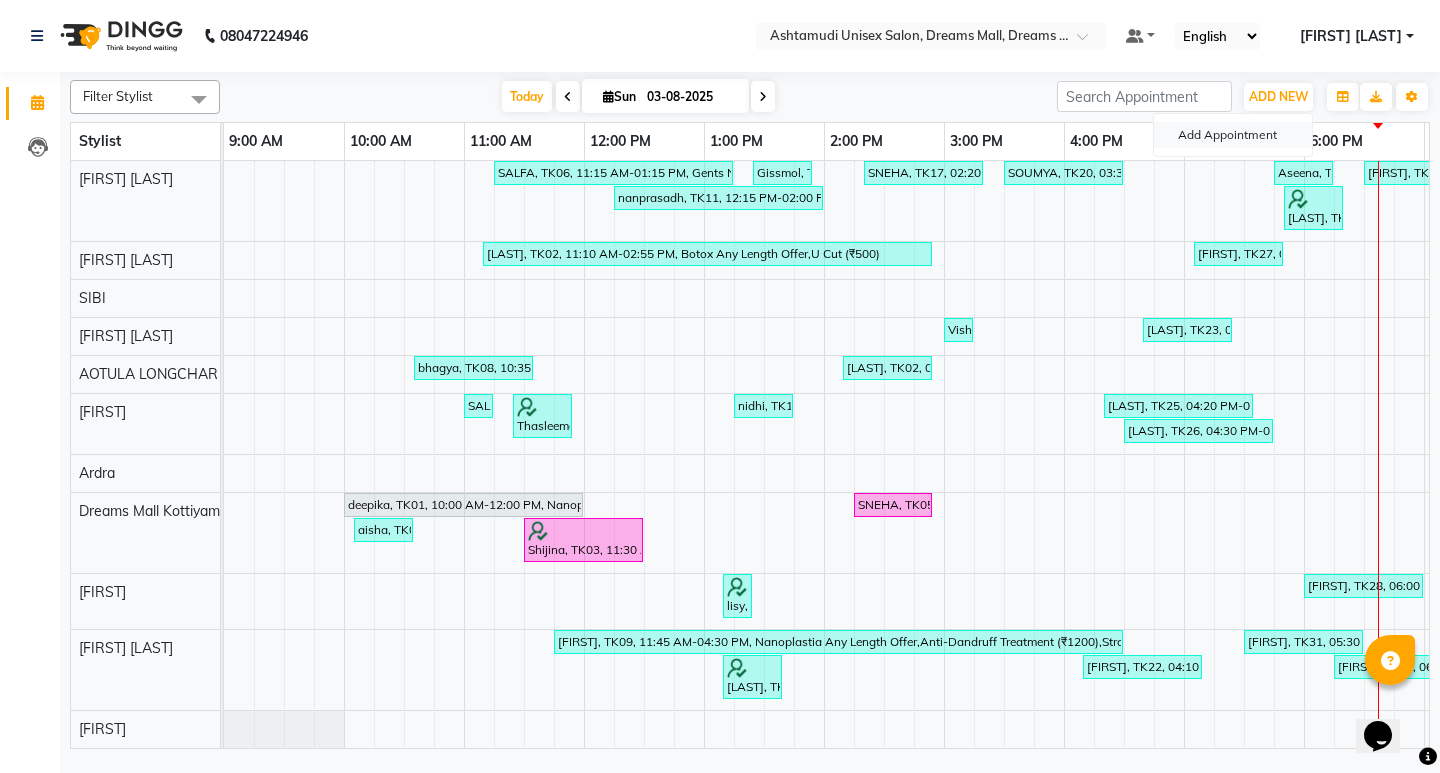 click on "Add Appointment" at bounding box center (1233, 135) 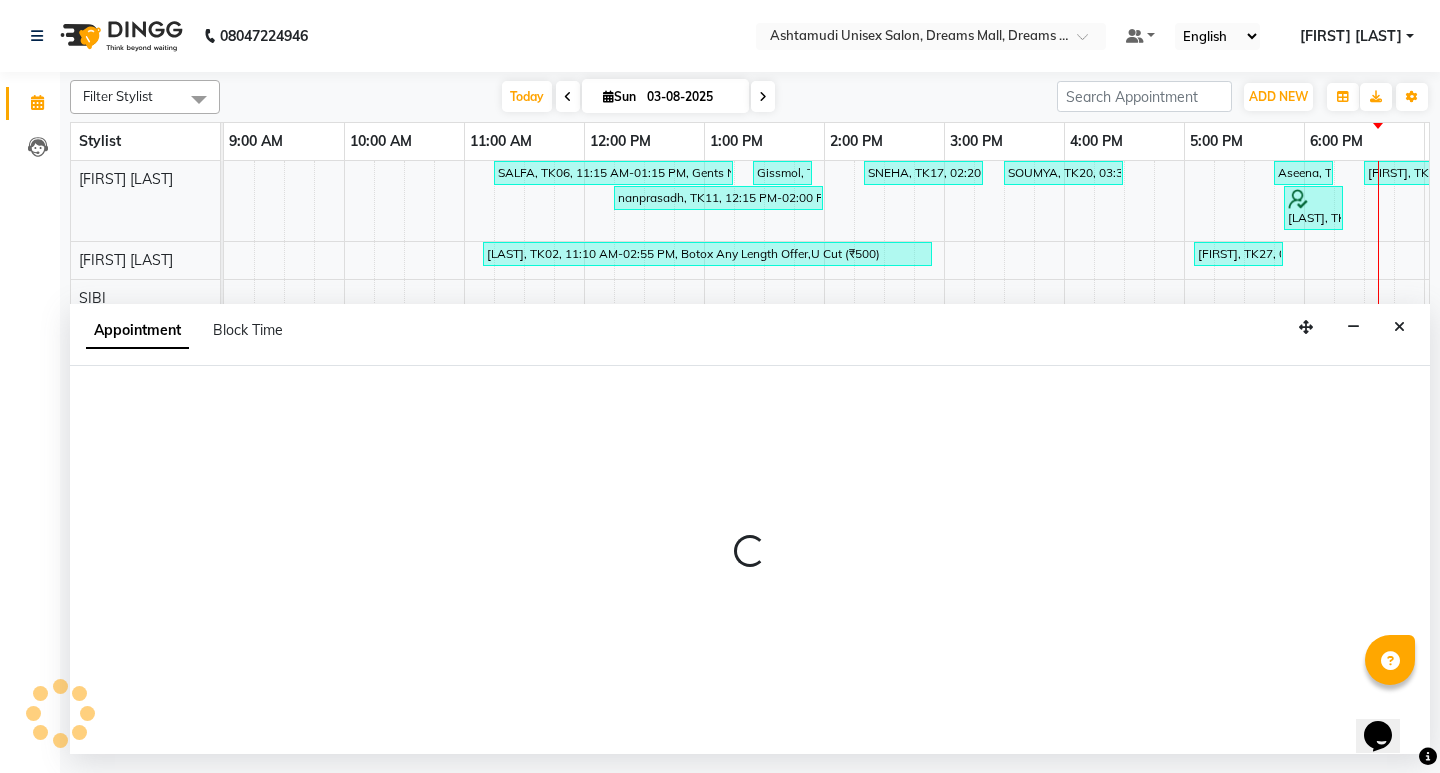 select on "600" 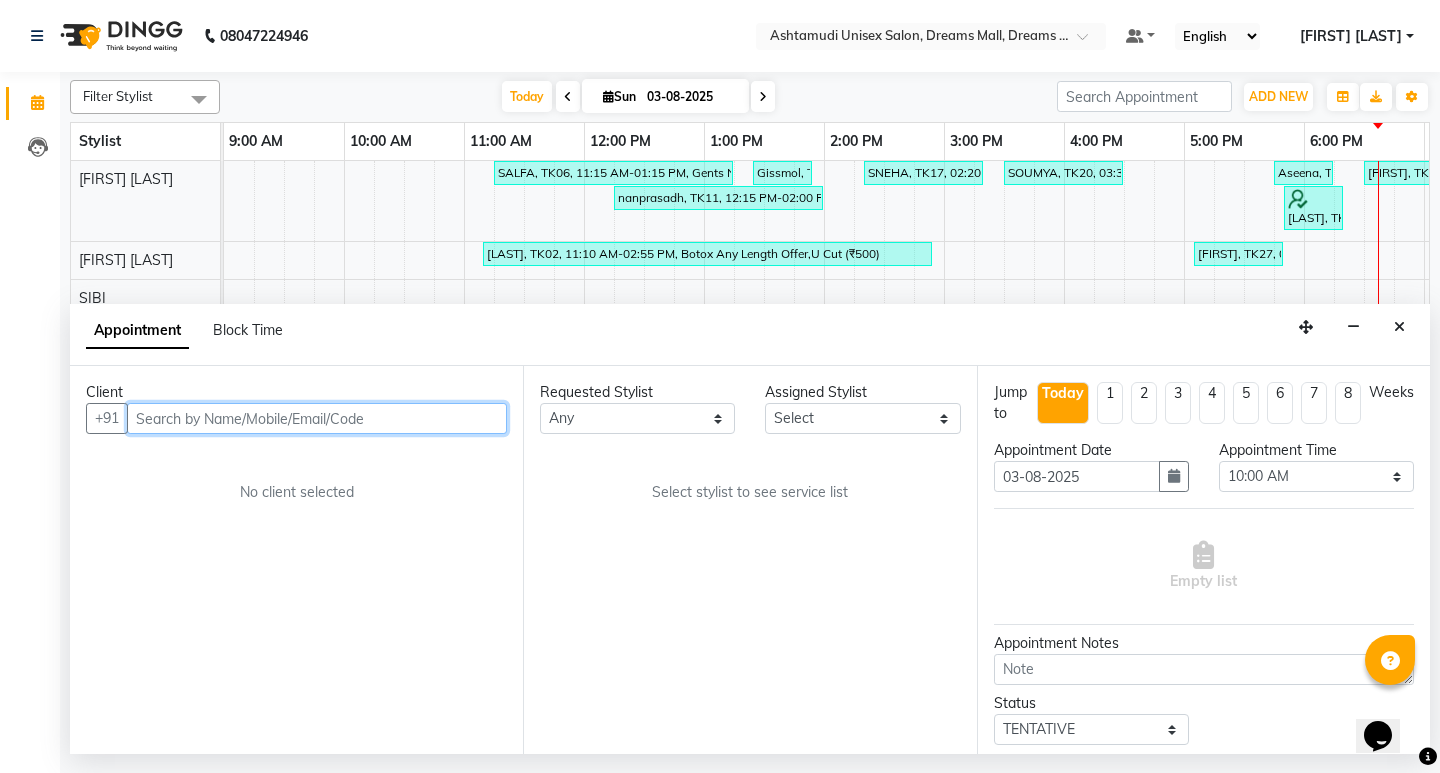 click at bounding box center (317, 418) 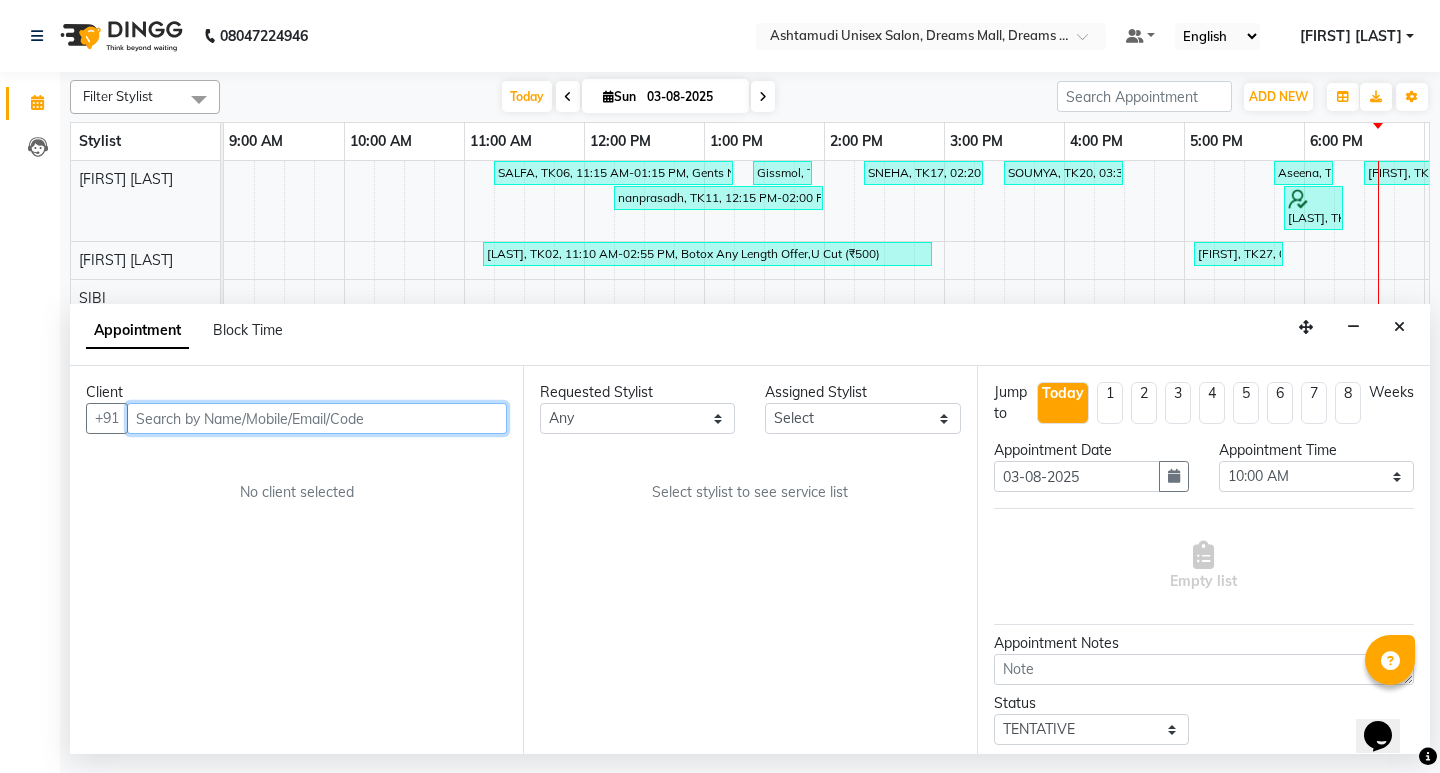 paste on "918157824744" 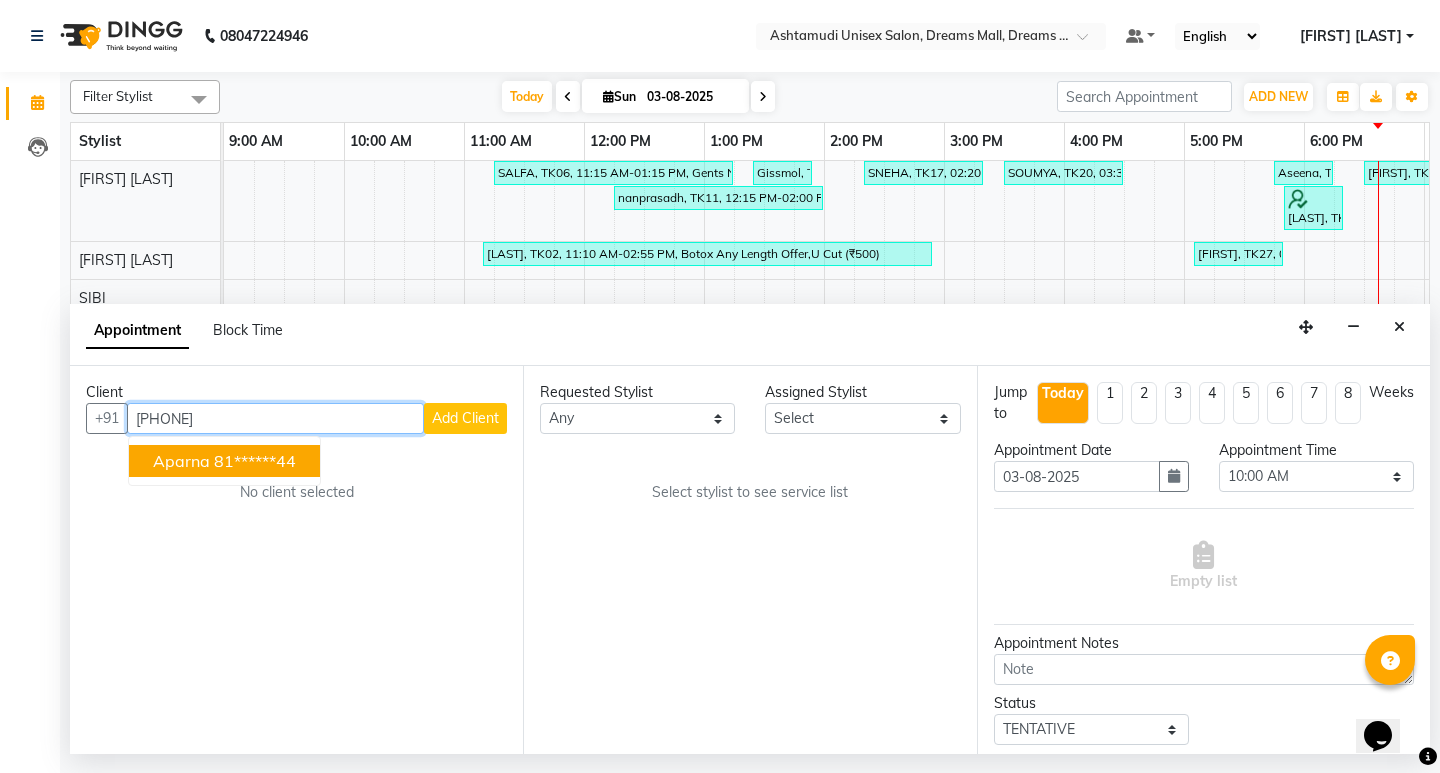 click on "918157824744" at bounding box center (275, 418) 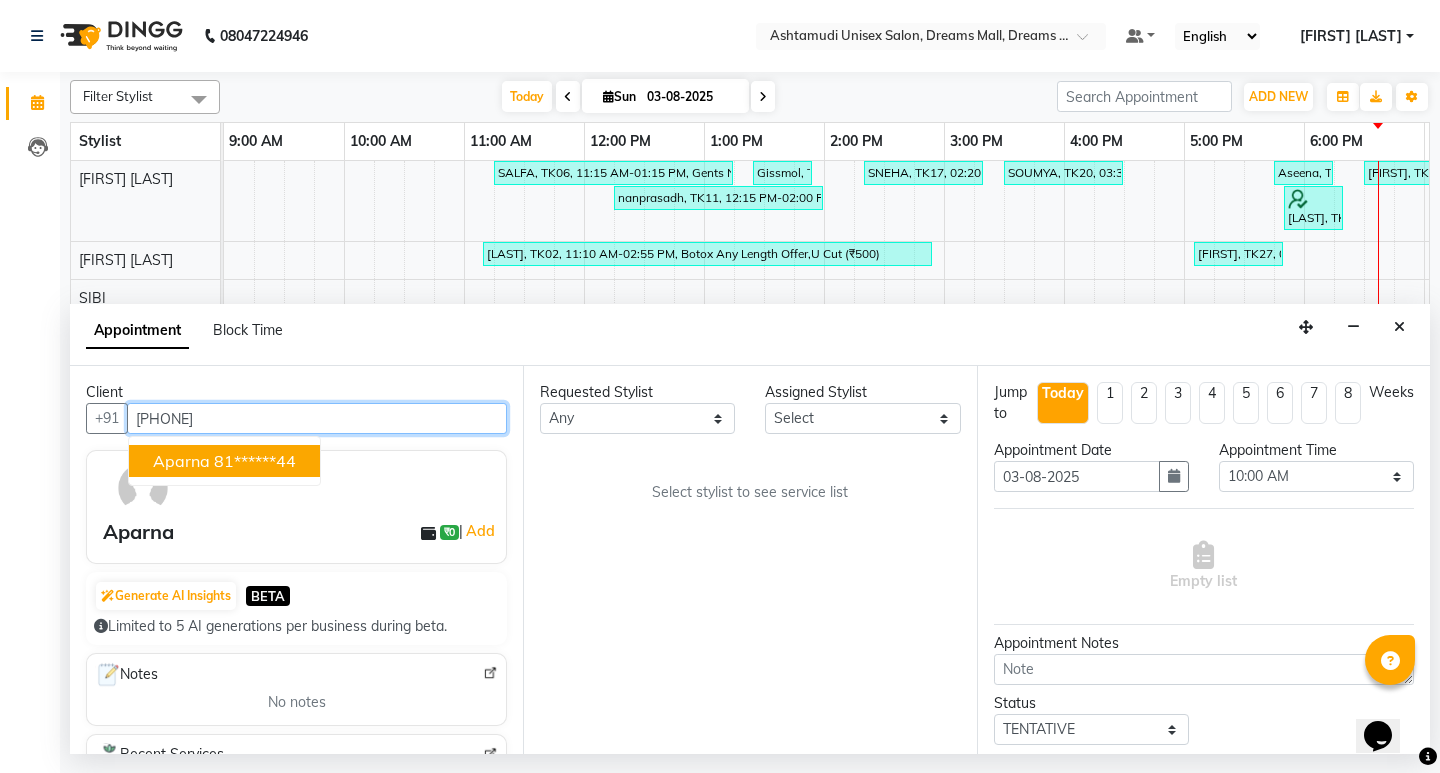 type on "8157824744" 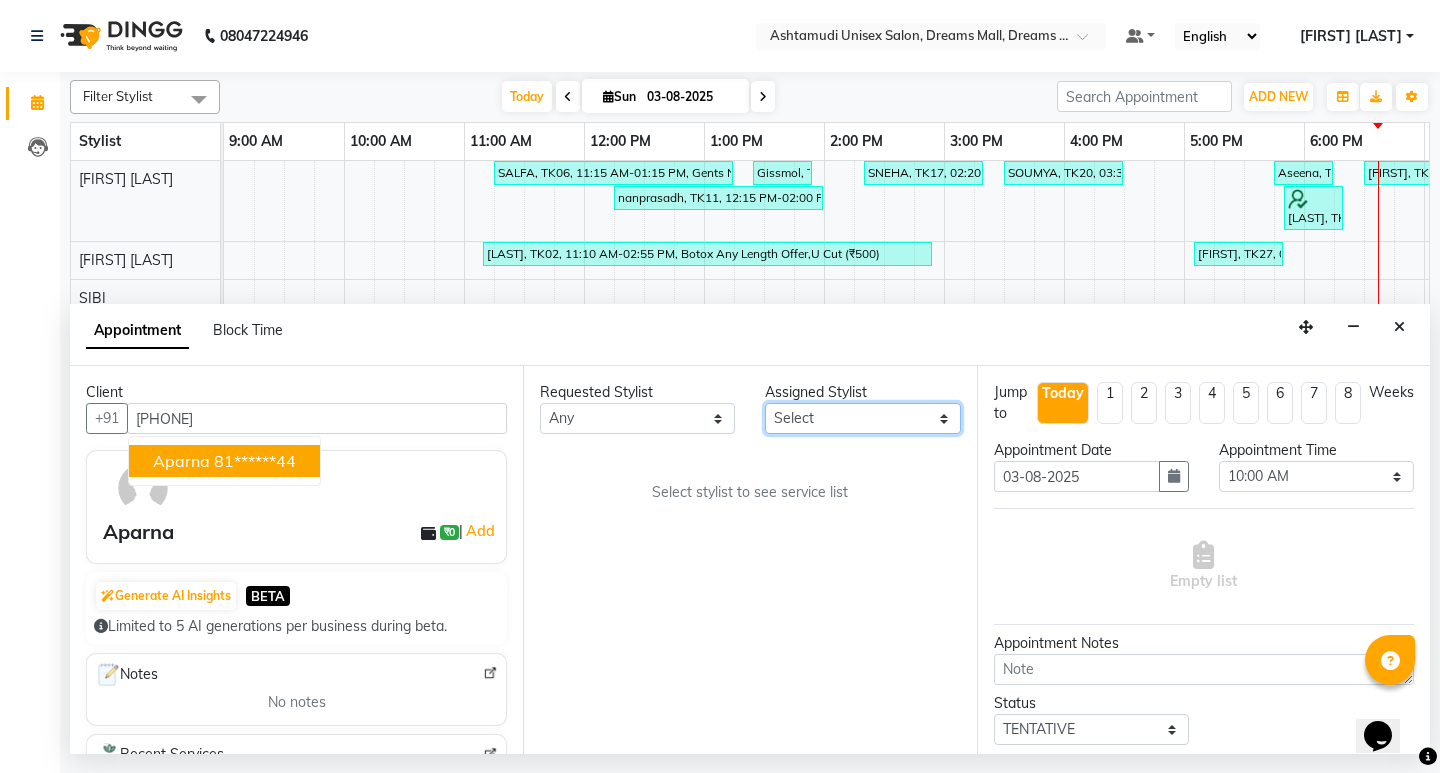 drag, startPoint x: 811, startPoint y: 423, endPoint x: 812, endPoint y: 411, distance: 12.0415945 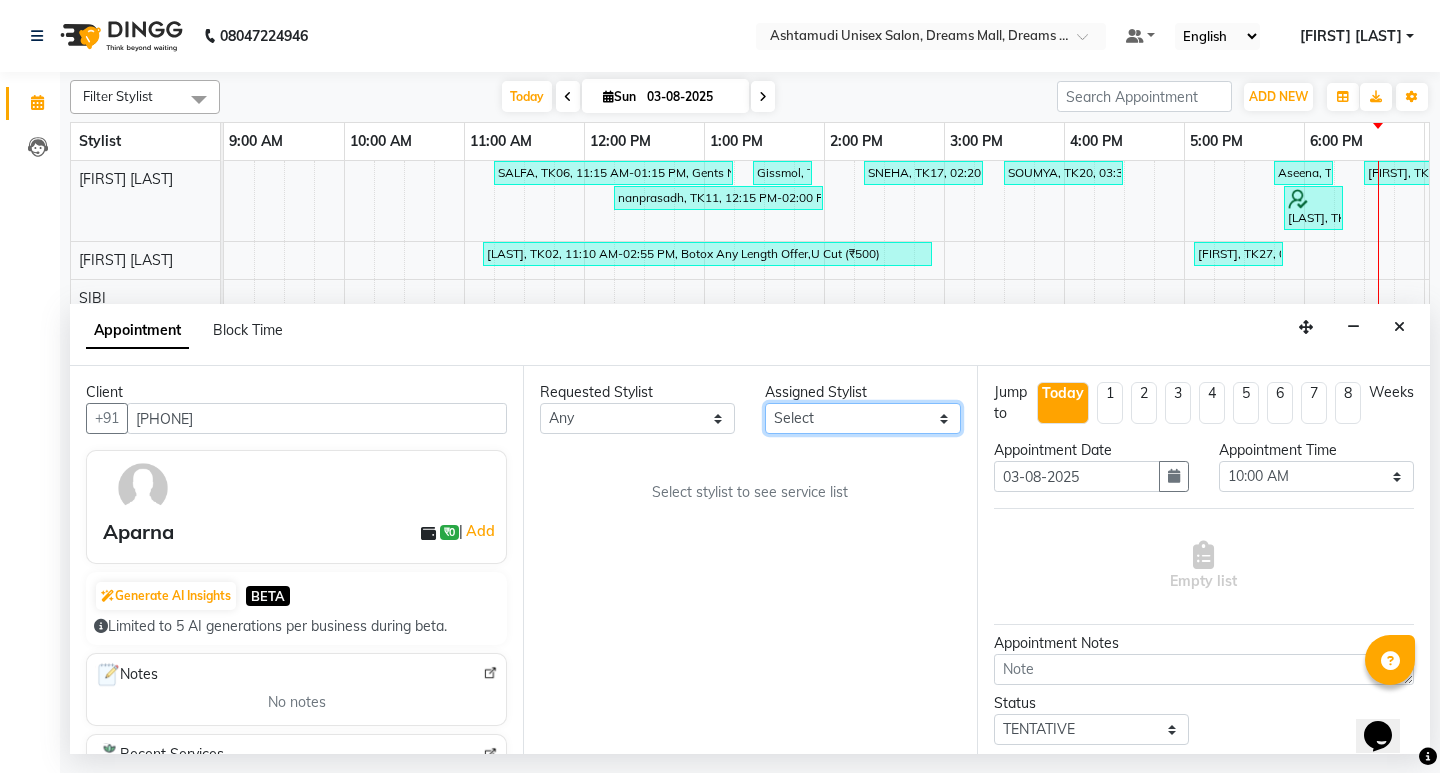select on "63210" 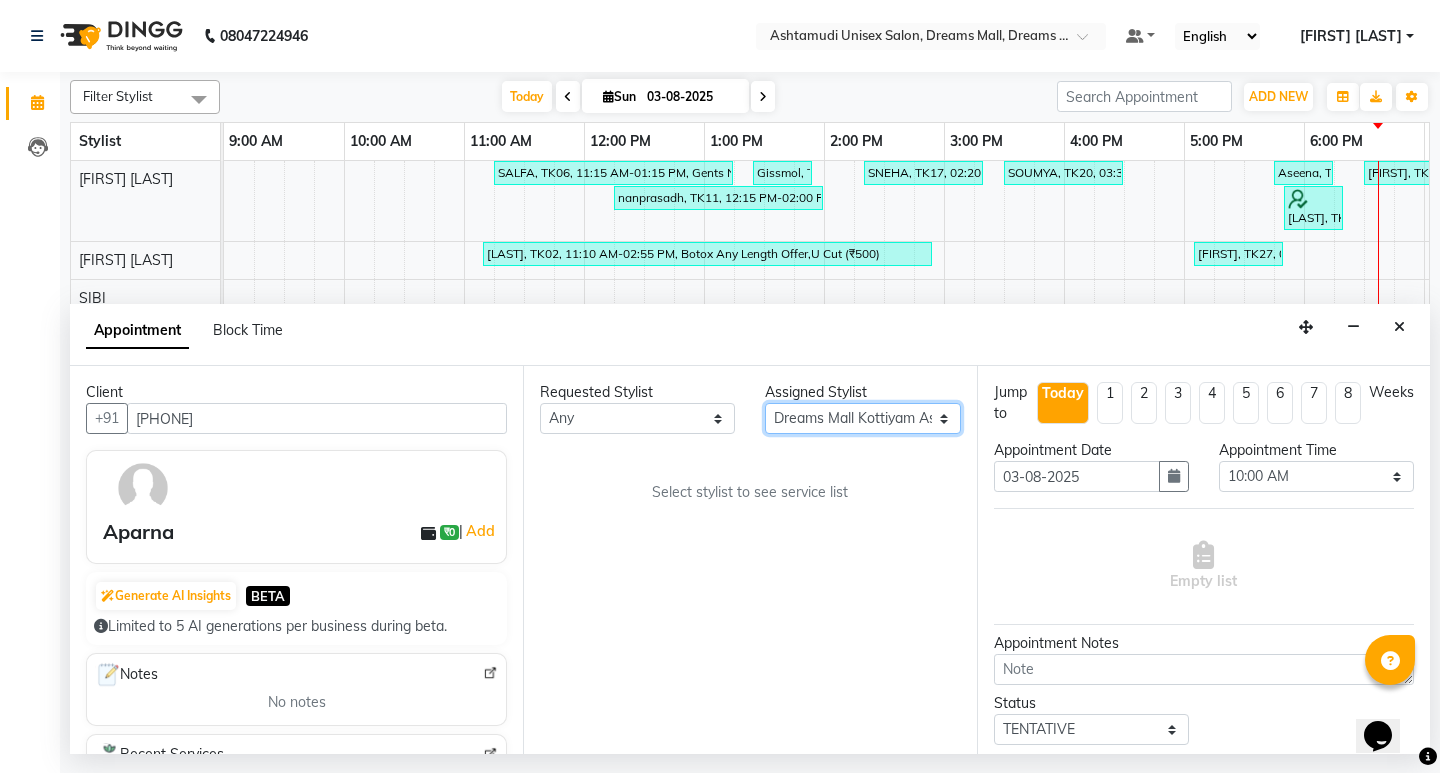 click on "Select ANJANA AOTULA LONGCHAR Ardra  BIKI SARKI BINU SHERPA Dreams Mall Kottiyam Ashtamudi Jijumon  Lekshmi Mo Aazad Nainika PHENGAM WANGSU Priyashi Sai sree SIBI Tara  Ujal Tamang" at bounding box center (862, 418) 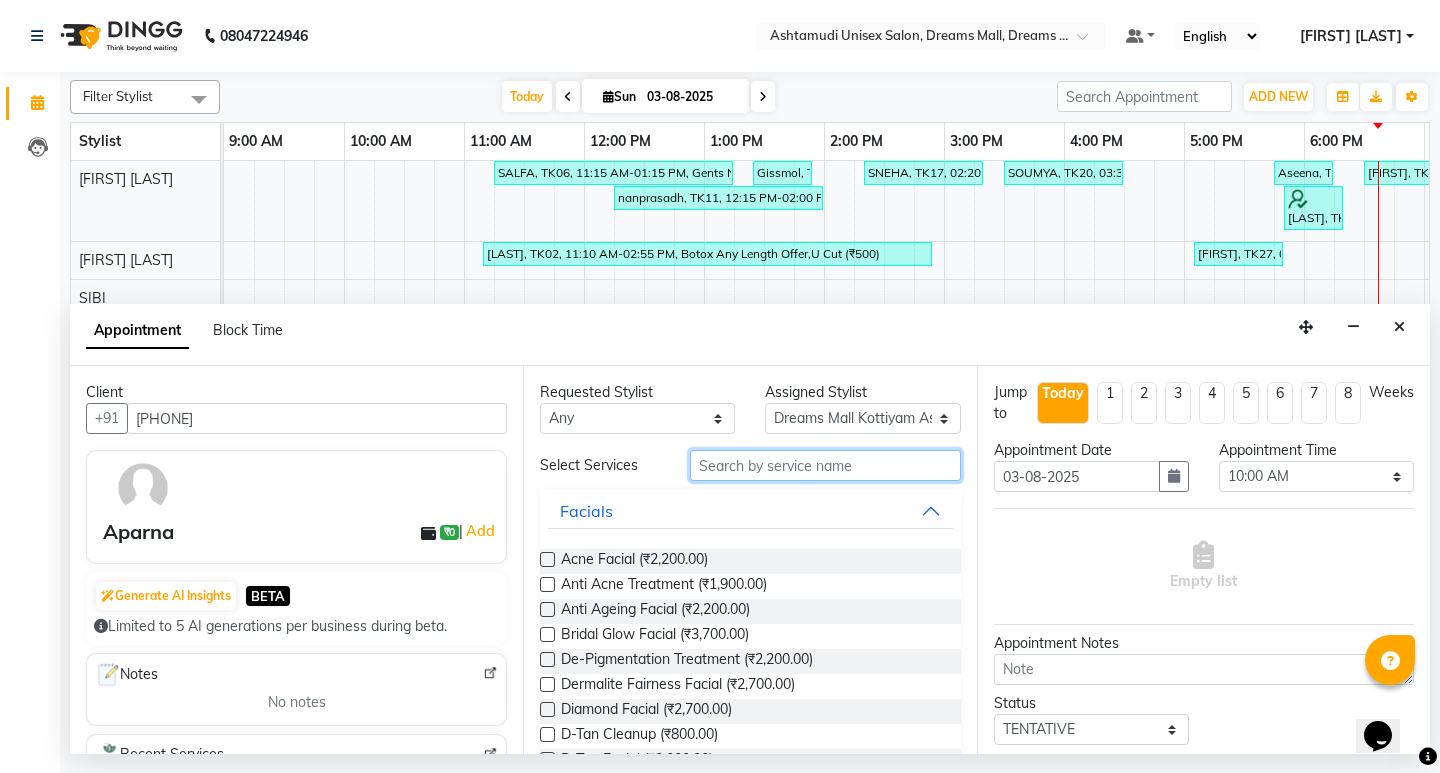 click at bounding box center [825, 465] 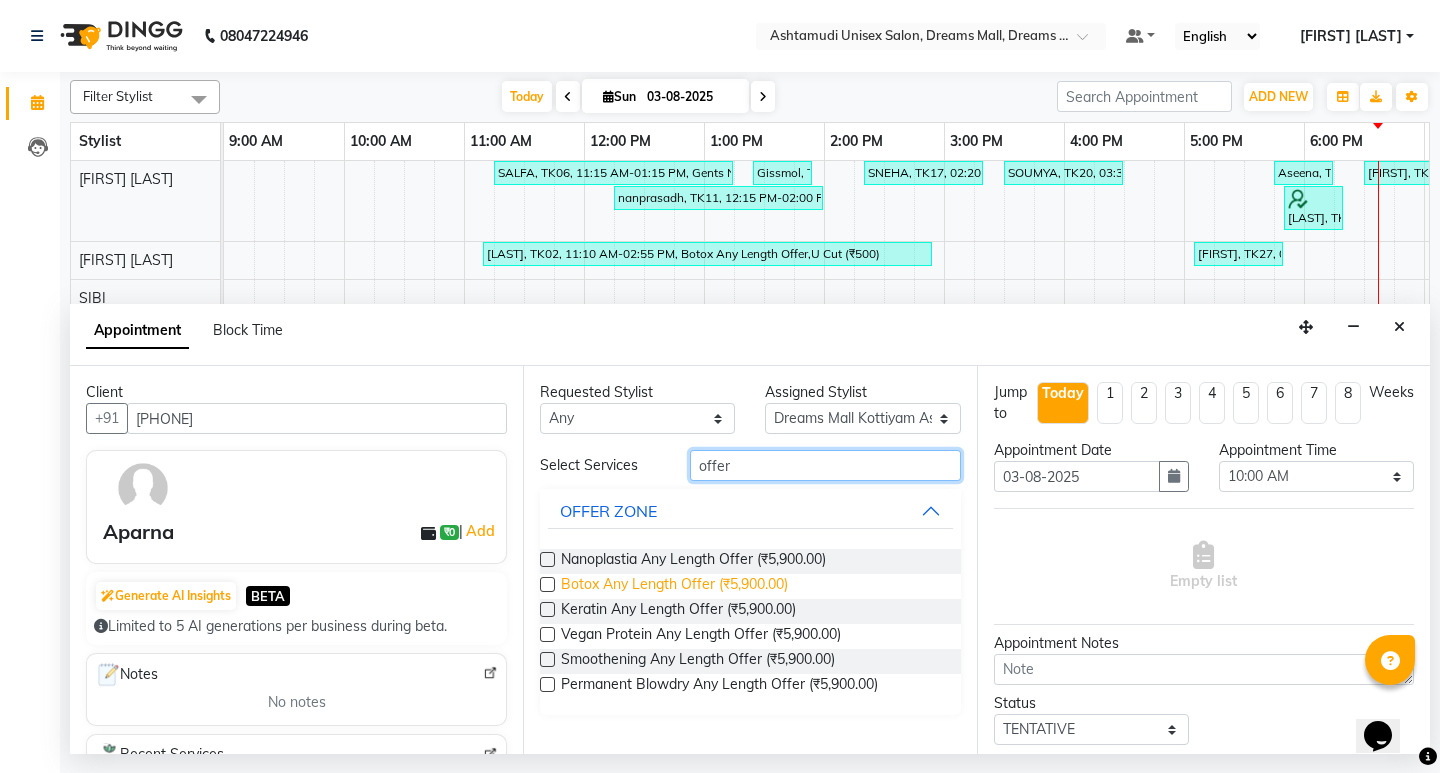 type on "offer" 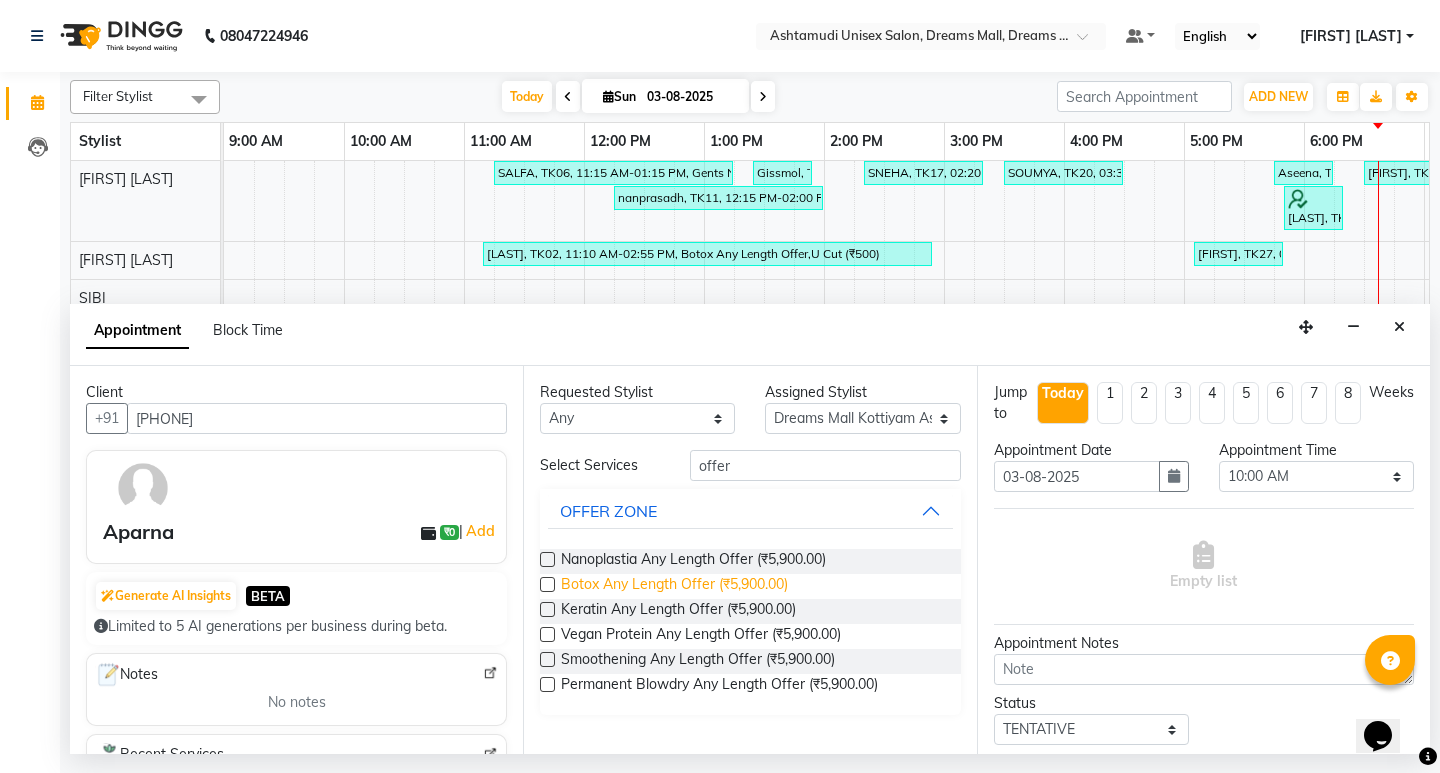 click on "Botox Any Length Offer (₹5,900.00)" at bounding box center [674, 586] 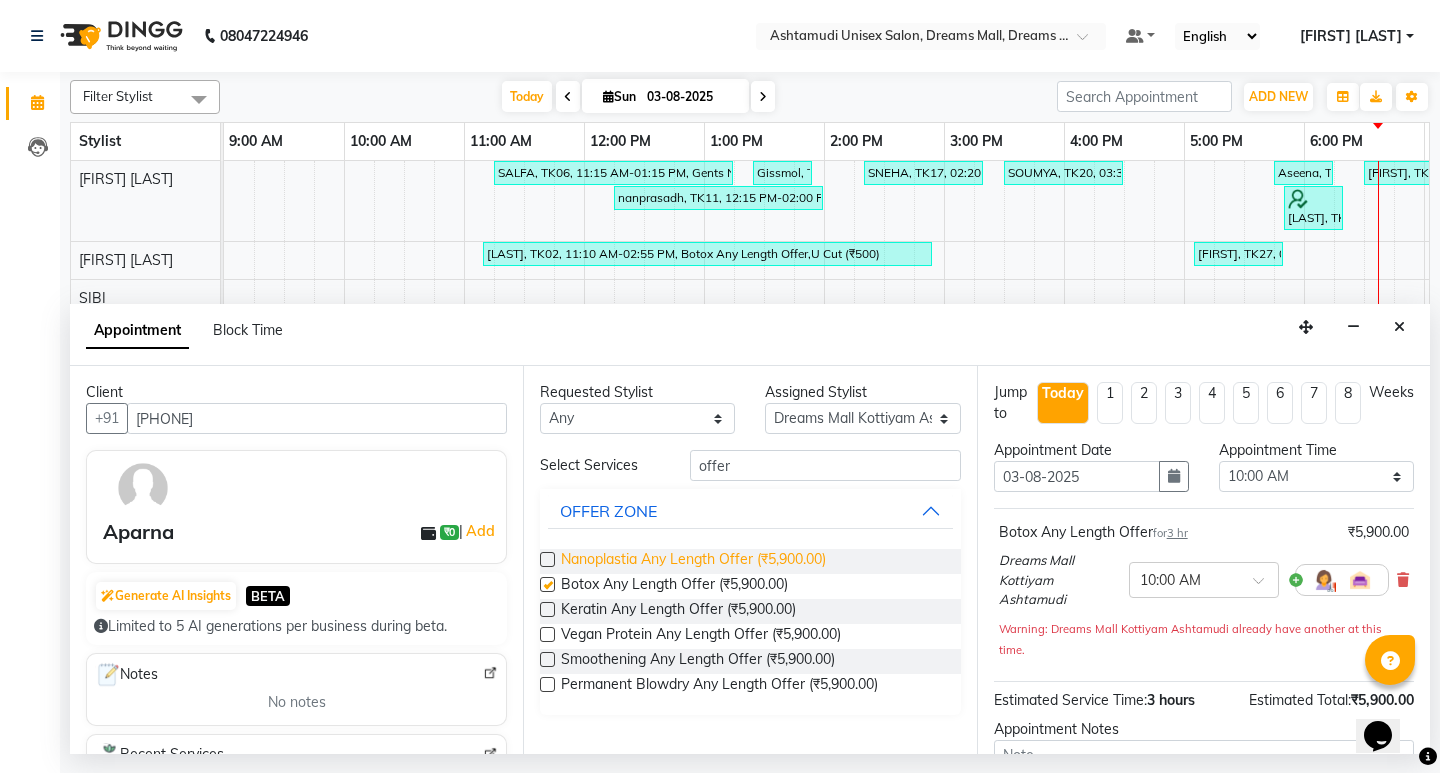 checkbox on "false" 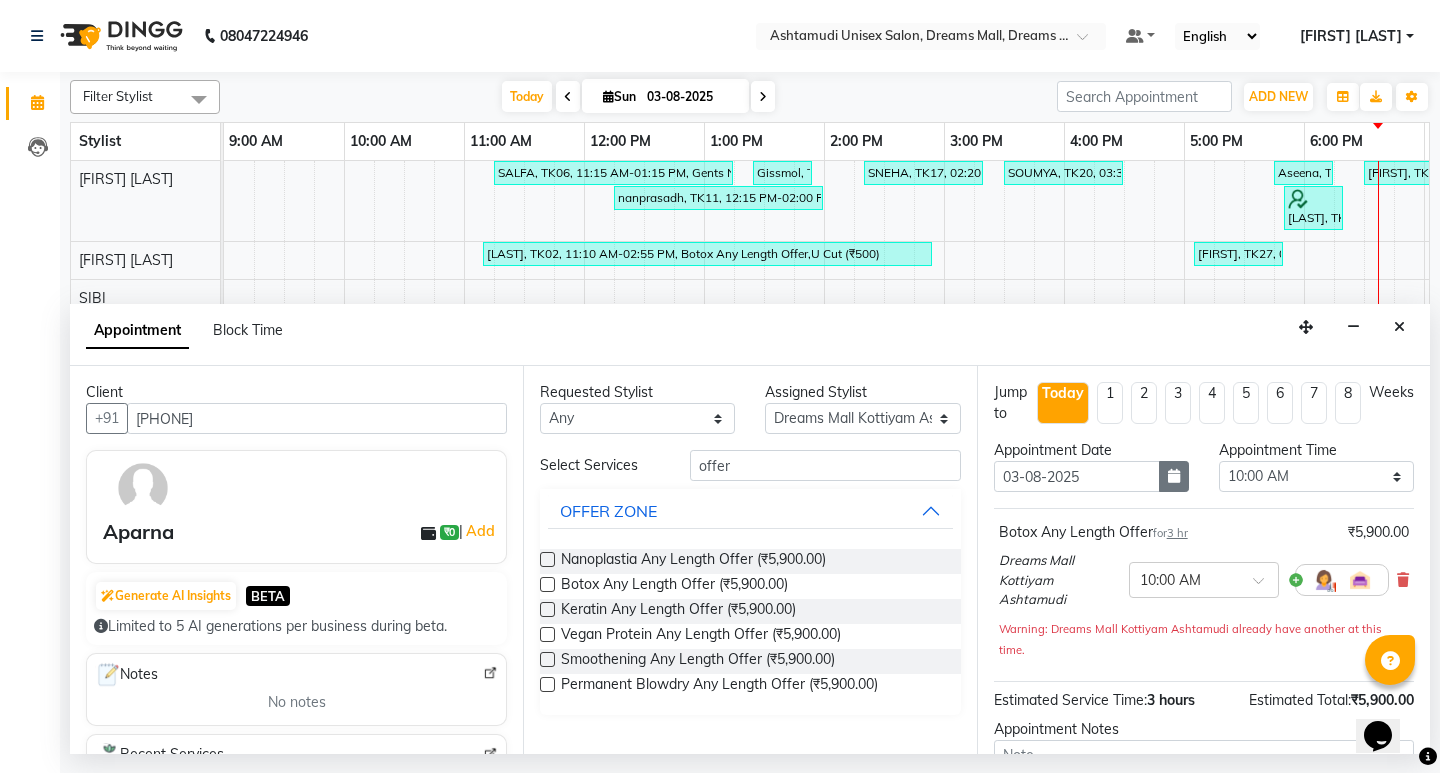 click at bounding box center (1174, 476) 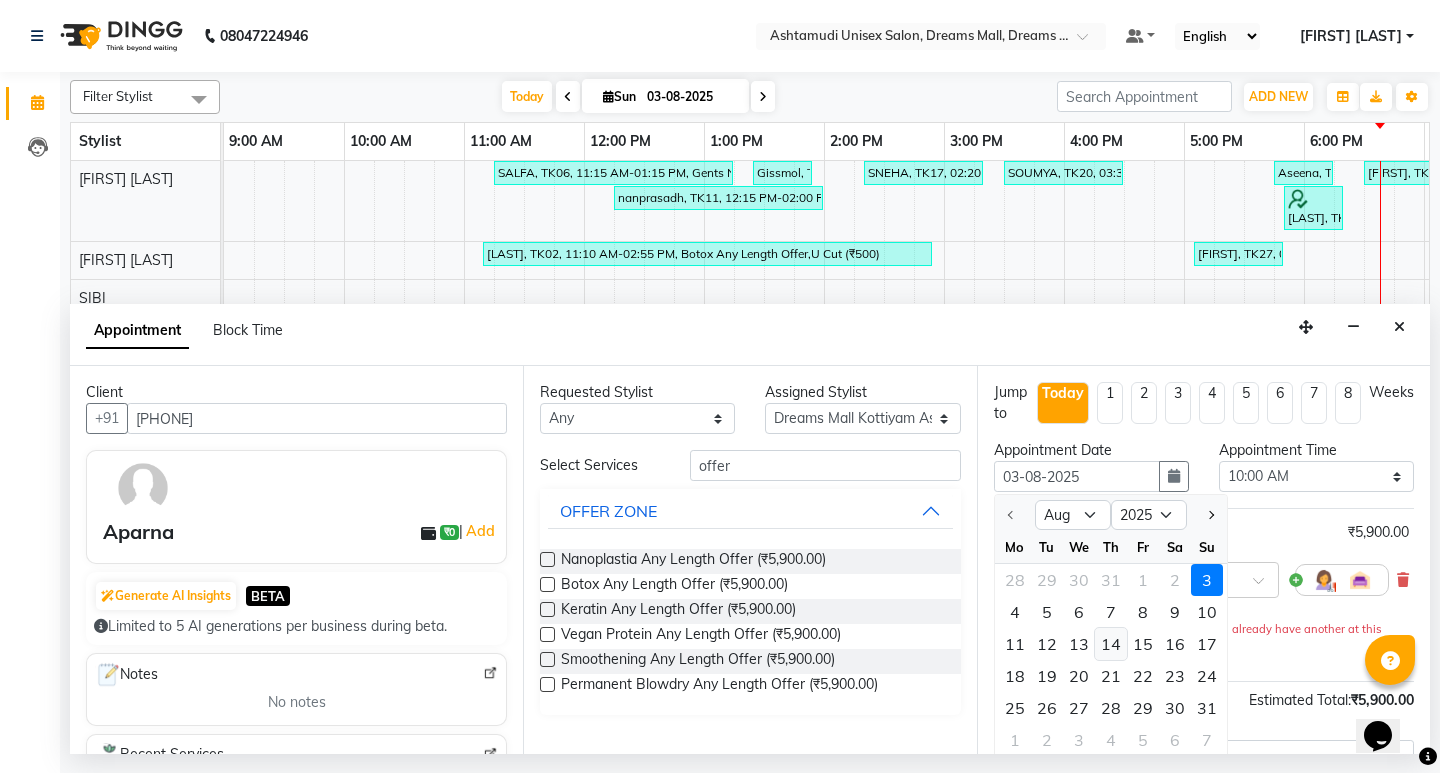 click on "14" at bounding box center (1111, 644) 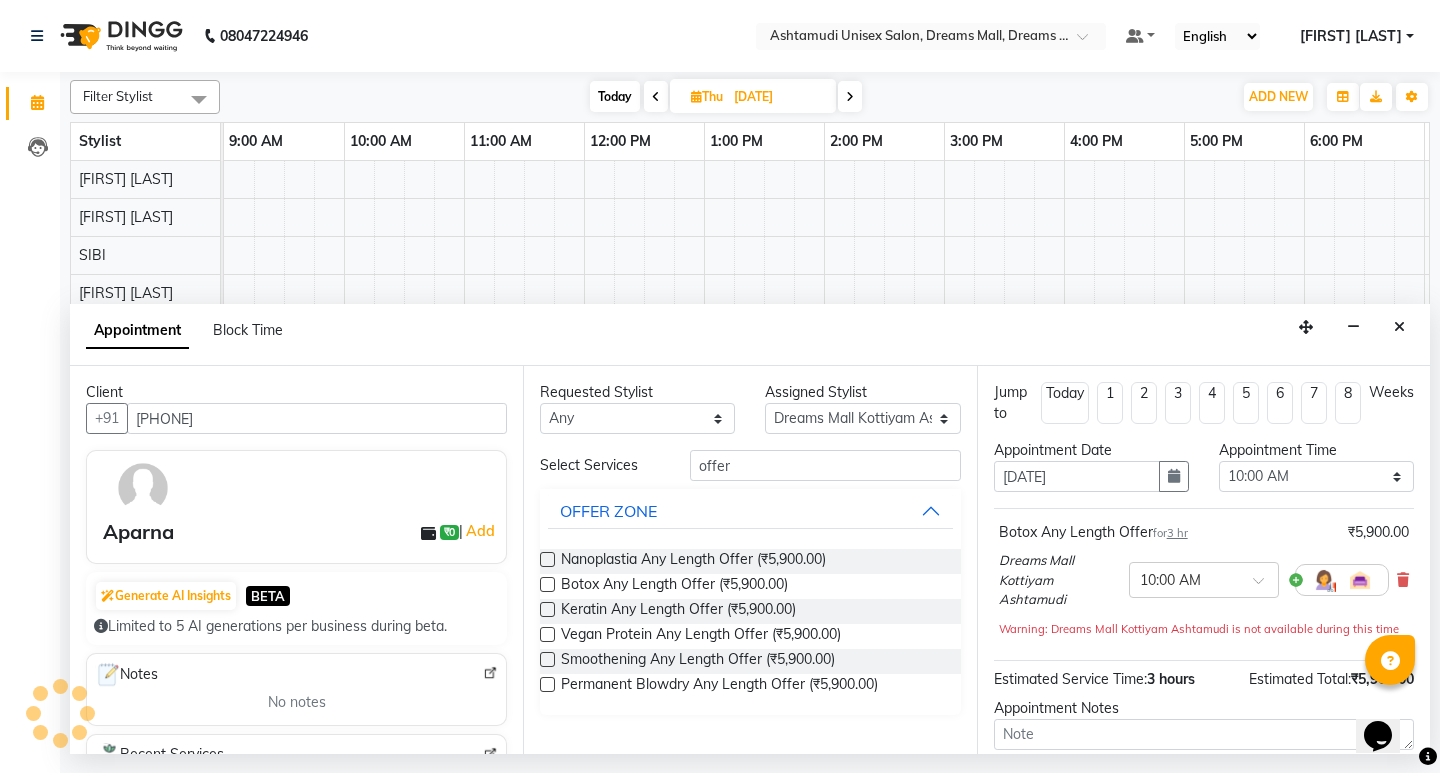 scroll, scrollTop: 0, scrollLeft: 355, axis: horizontal 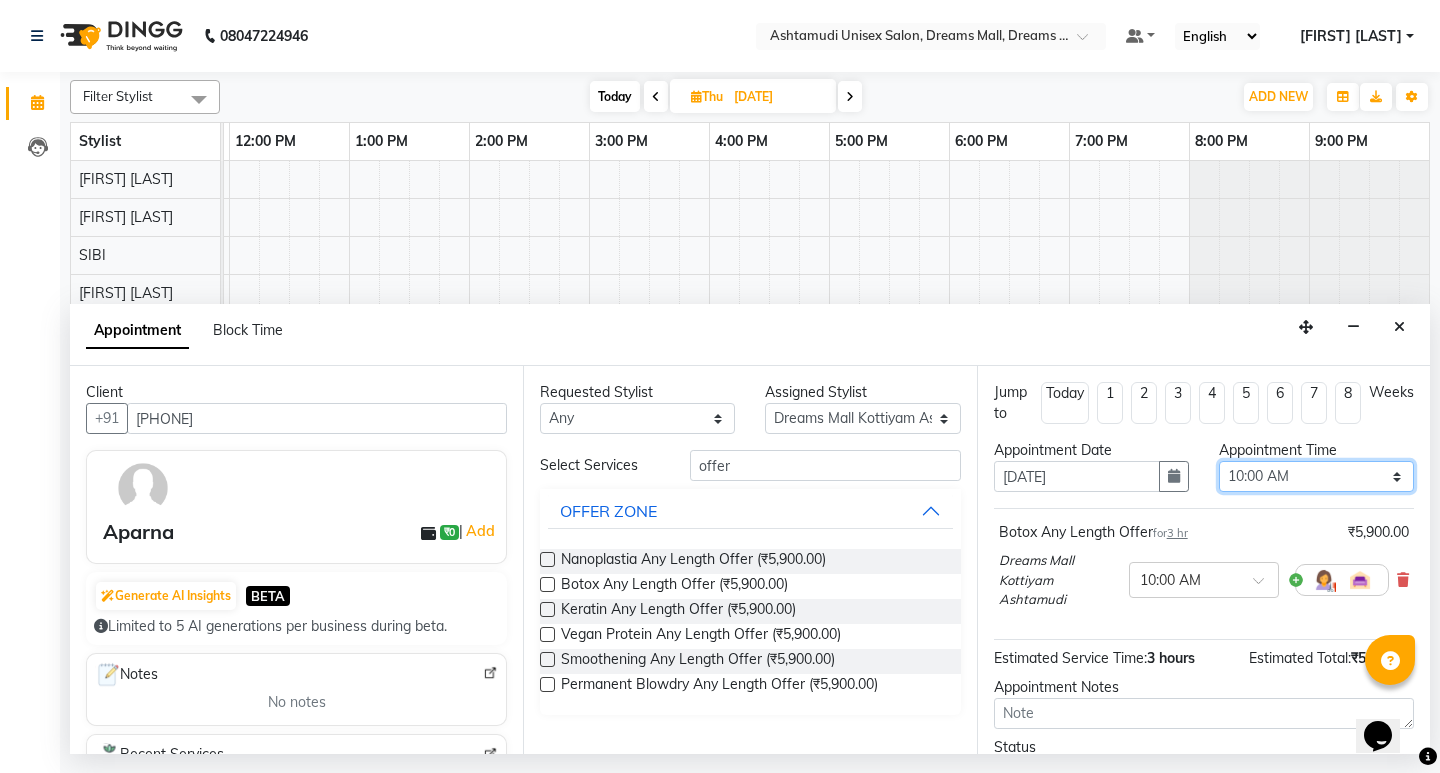click on "Select 10:00 AM 10:15 AM 10:30 AM 10:45 AM 11:00 AM 11:15 AM 11:30 AM 11:45 AM 12:00 PM 12:15 PM 12:30 PM 12:45 PM 01:00 PM 01:15 PM 01:30 PM 01:45 PM 02:00 PM 02:15 PM 02:30 PM 02:45 PM 03:00 PM 03:15 PM 03:30 PM 03:45 PM 04:00 PM 04:15 PM 04:30 PM 04:45 PM 05:00 PM 05:15 PM 05:30 PM 05:45 PM 06:00 PM 06:15 PM 06:30 PM 06:45 PM 07:00 PM 07:15 PM 07:30 PM 07:45 PM 08:00 PM 08:15 PM 08:30 PM 08:45 PM 09:00 PM" at bounding box center [1316, 476] 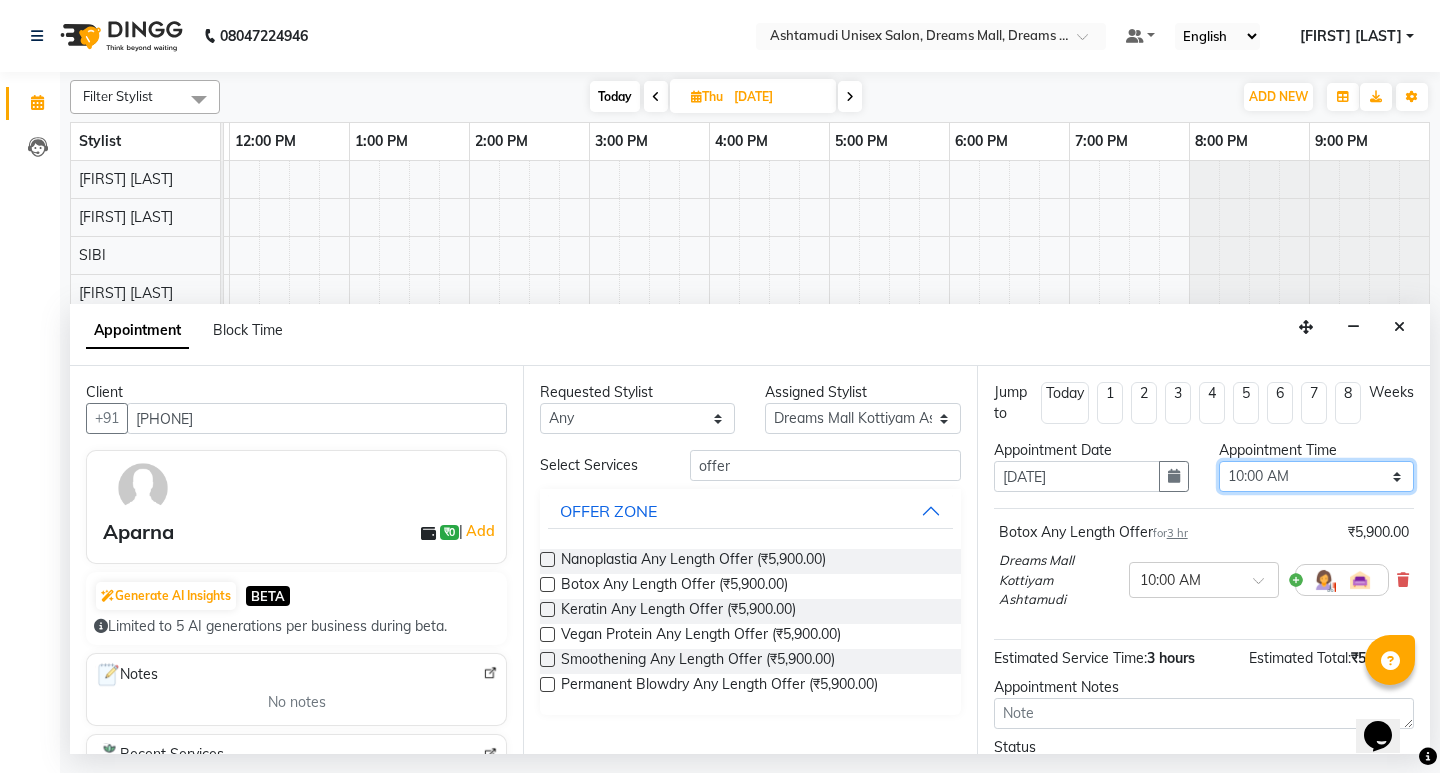 select on "960" 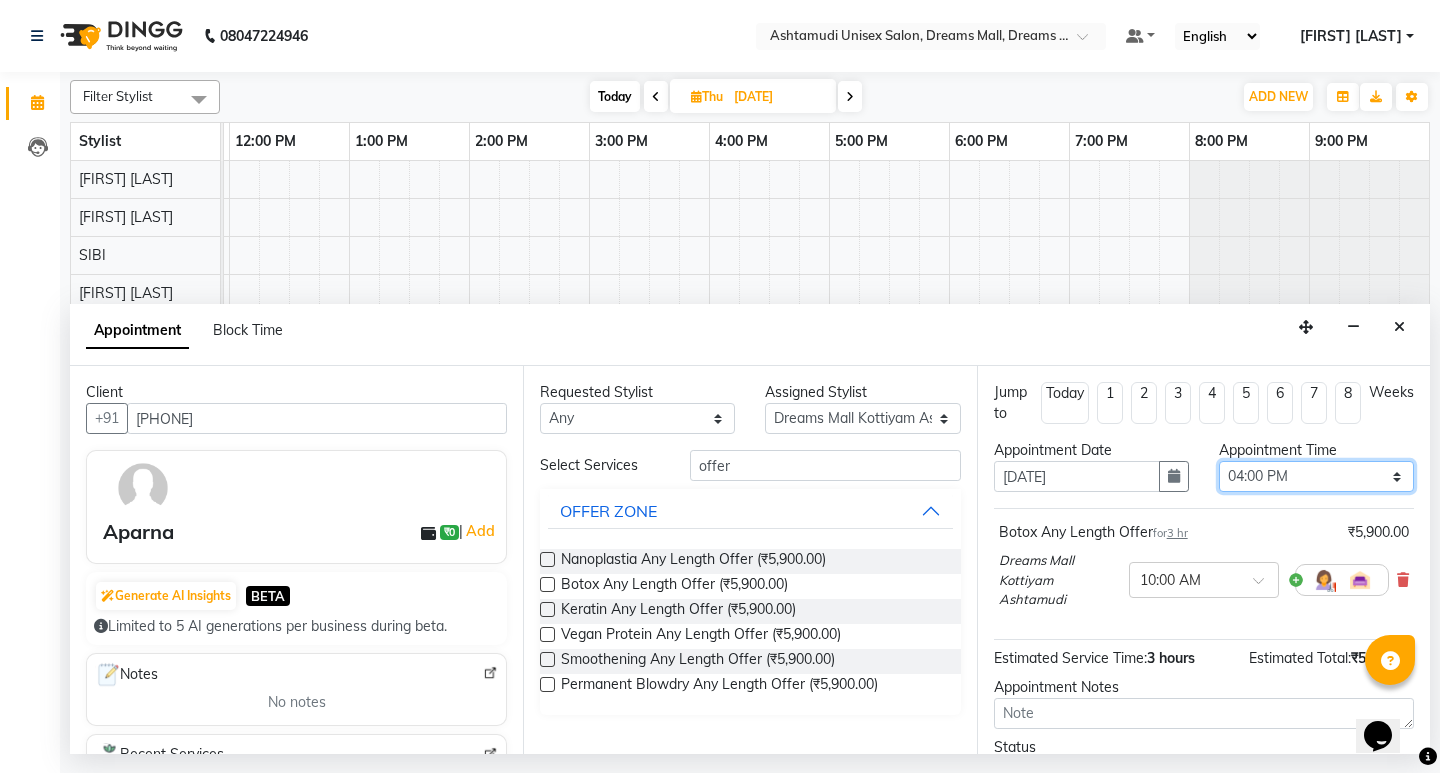 click on "Select 10:00 AM 10:15 AM 10:30 AM 10:45 AM 11:00 AM 11:15 AM 11:30 AM 11:45 AM 12:00 PM 12:15 PM 12:30 PM 12:45 PM 01:00 PM 01:15 PM 01:30 PM 01:45 PM 02:00 PM 02:15 PM 02:30 PM 02:45 PM 03:00 PM 03:15 PM 03:30 PM 03:45 PM 04:00 PM 04:15 PM 04:30 PM 04:45 PM 05:00 PM 05:15 PM 05:30 PM 05:45 PM 06:00 PM 06:15 PM 06:30 PM 06:45 PM 07:00 PM 07:15 PM 07:30 PM 07:45 PM 08:00 PM 08:15 PM 08:30 PM 08:45 PM 09:00 PM" at bounding box center (1316, 476) 